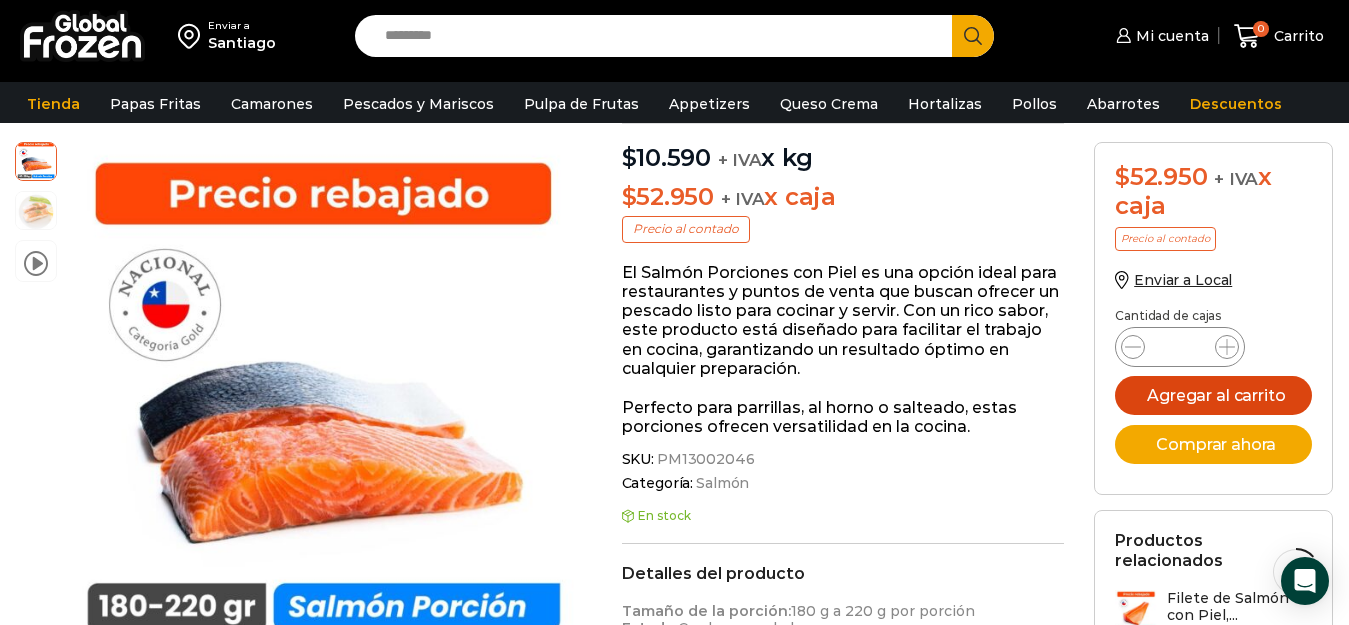 scroll, scrollTop: 0, scrollLeft: 0, axis: both 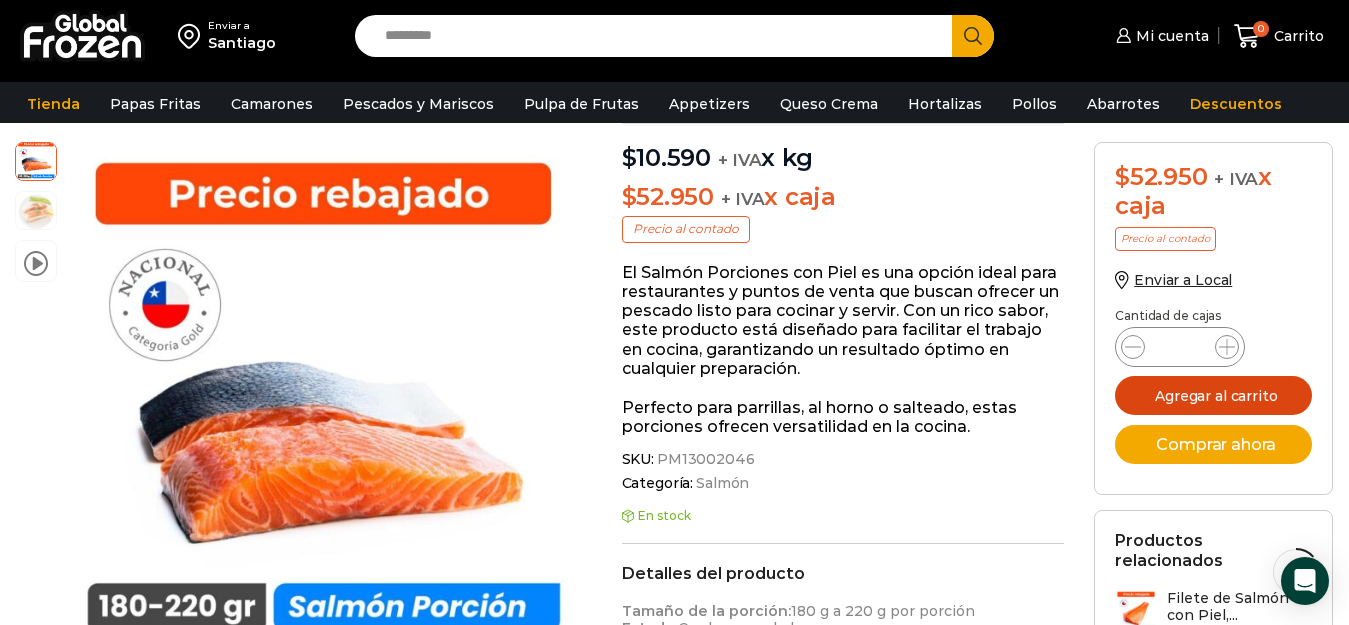 click on "Agregar al carrito" at bounding box center (1213, 395) 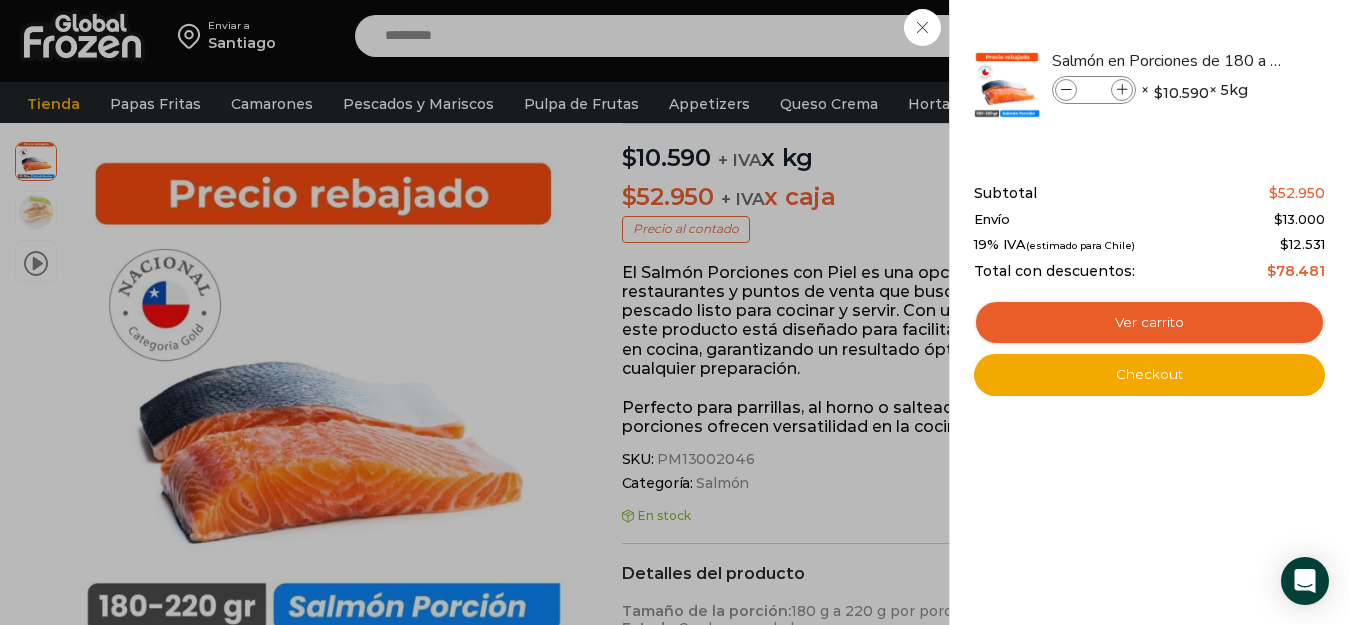 click on "1
Carrito
1
1
Shopping Cart
*" at bounding box center [1279, 36] 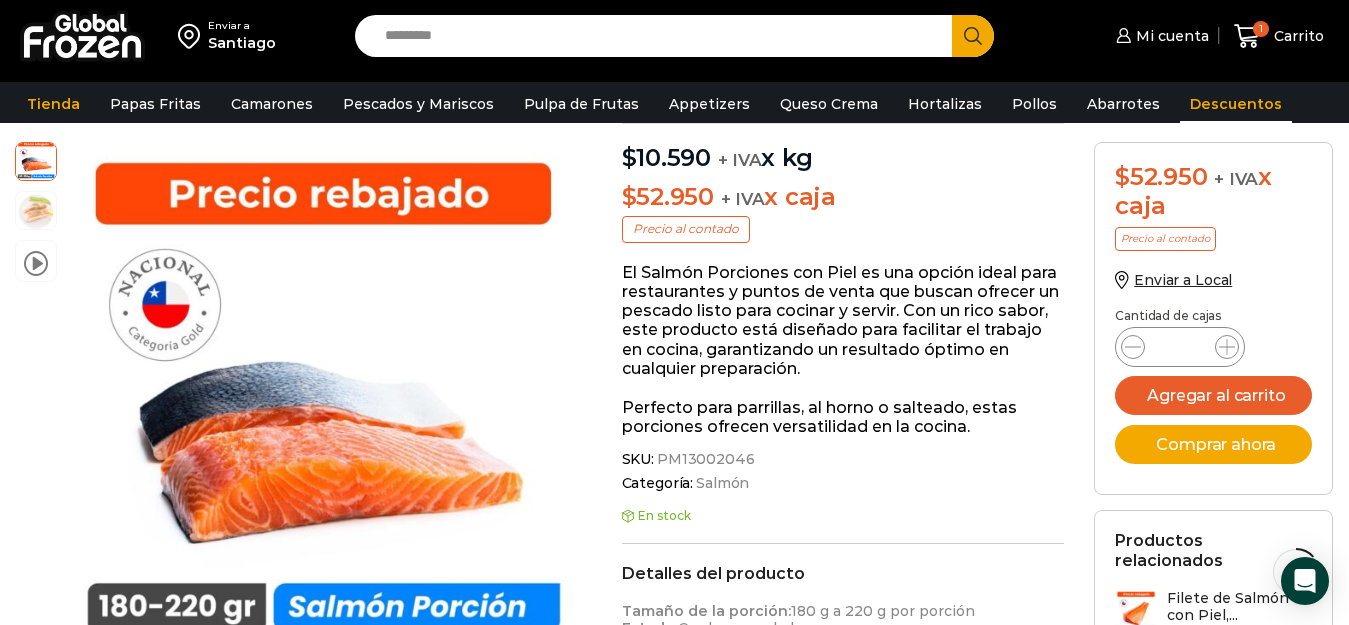 click on "Descuentos" at bounding box center [1236, 104] 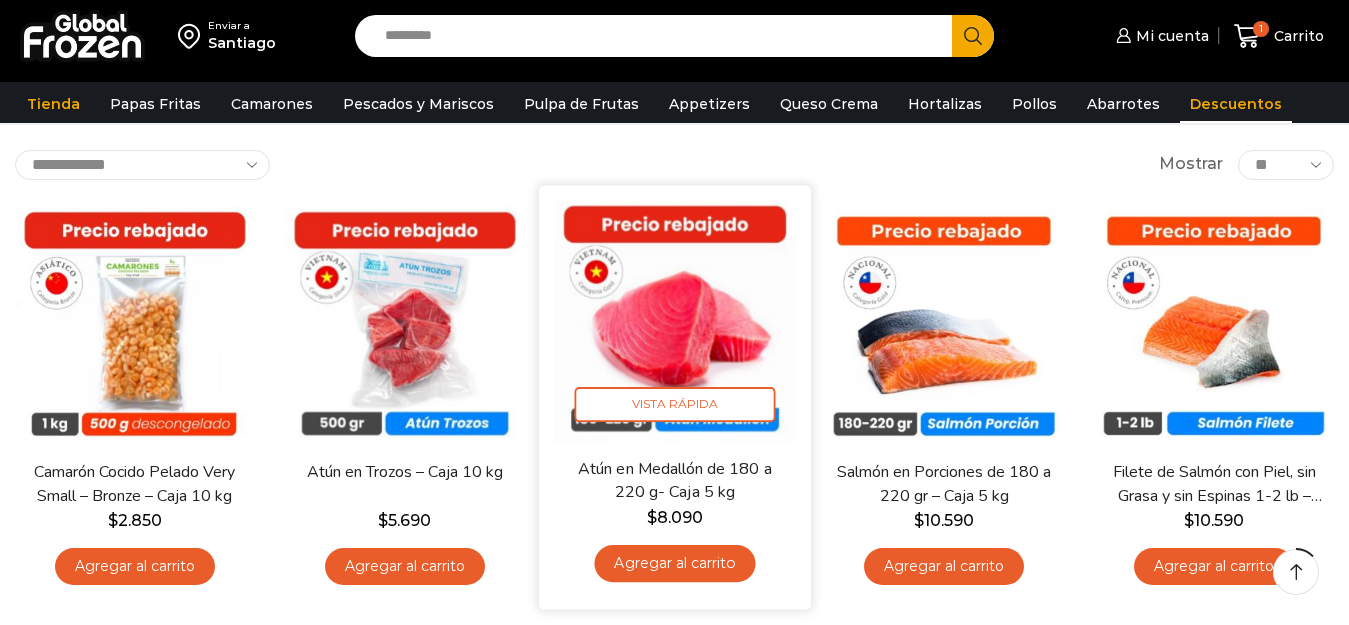 scroll, scrollTop: 400, scrollLeft: 0, axis: vertical 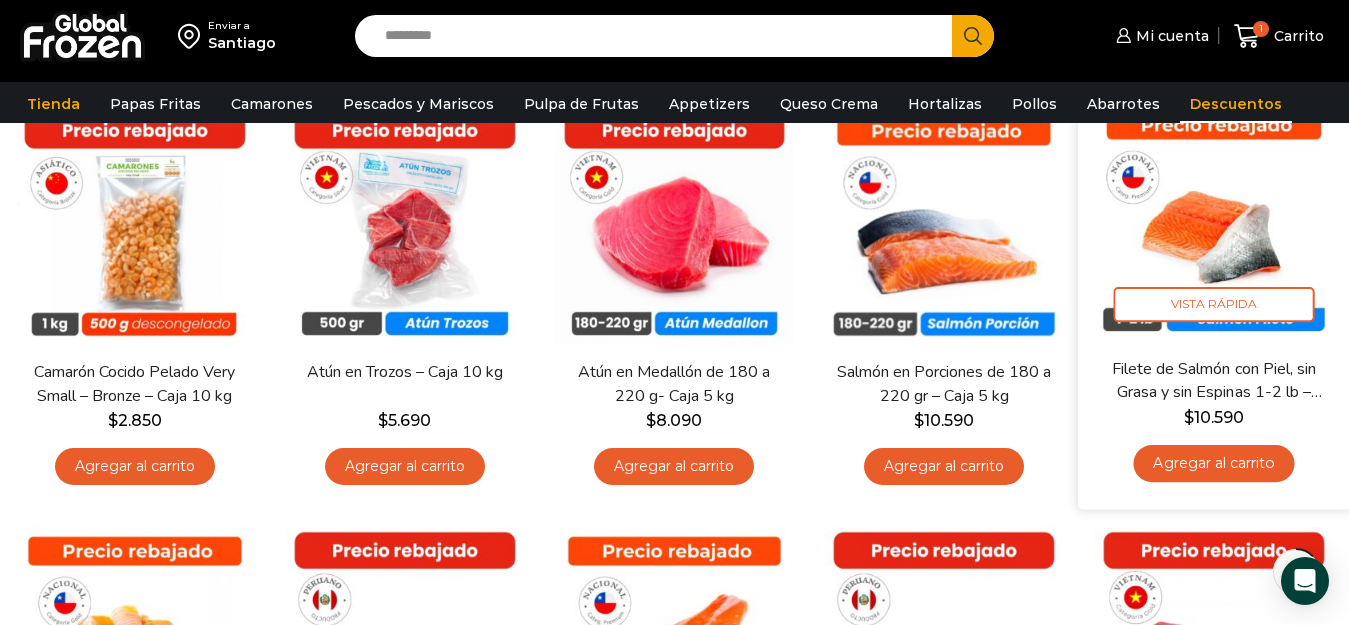 click at bounding box center (1213, 220) 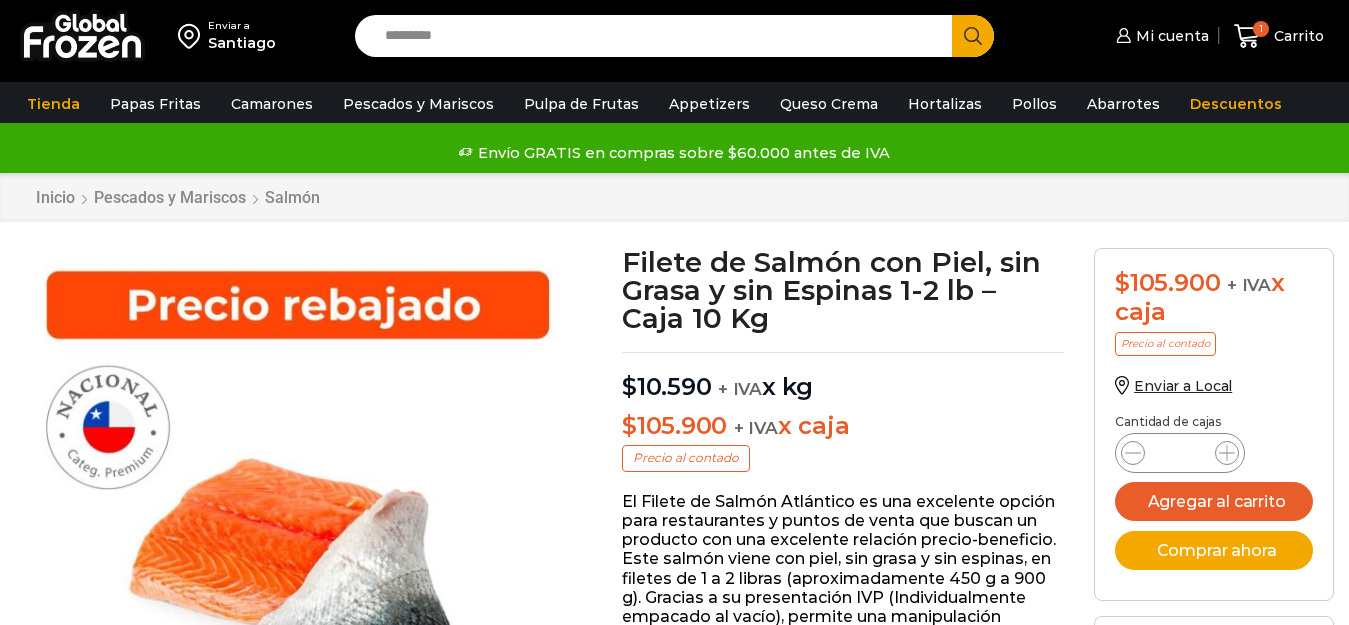 scroll, scrollTop: 1, scrollLeft: 0, axis: vertical 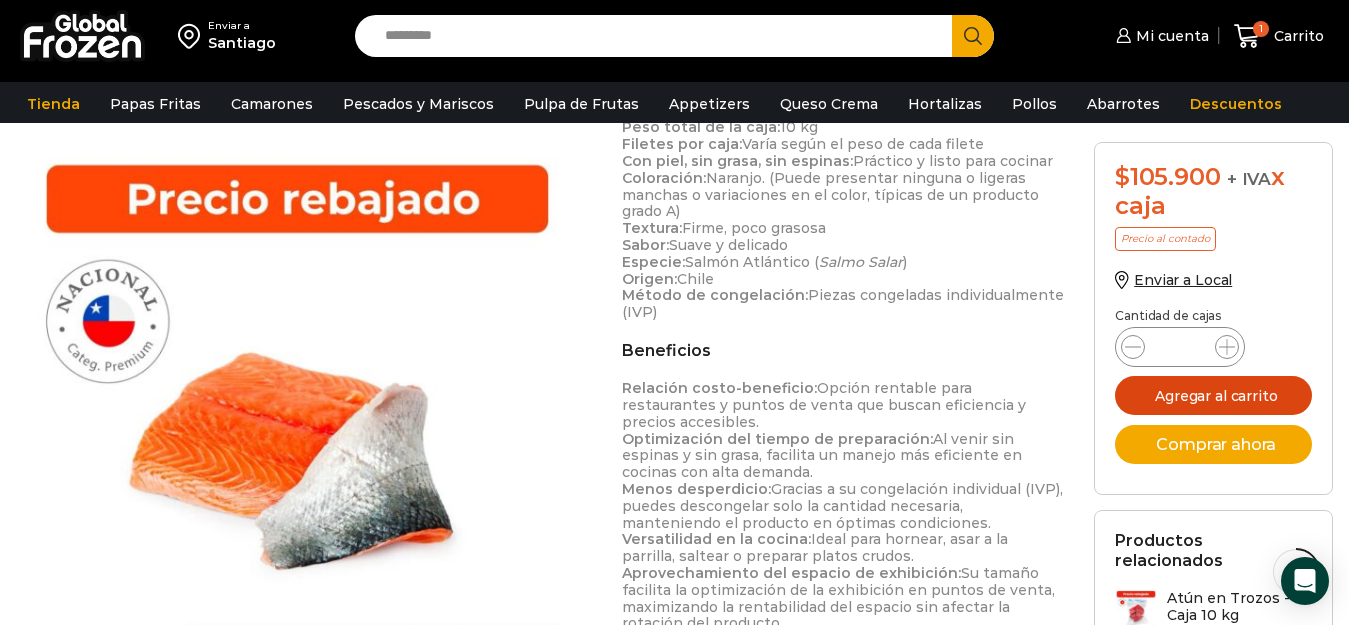 click on "Agregar al carrito" at bounding box center (1213, 395) 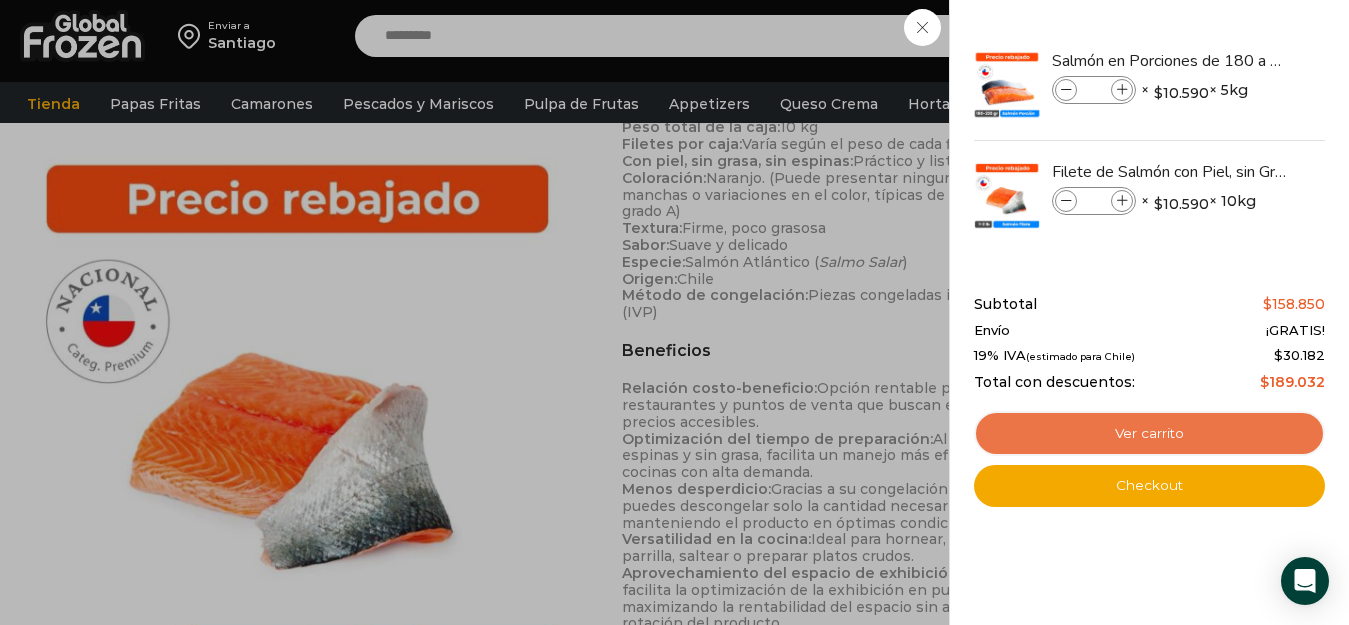 click on "Ver carrito" at bounding box center (1149, 434) 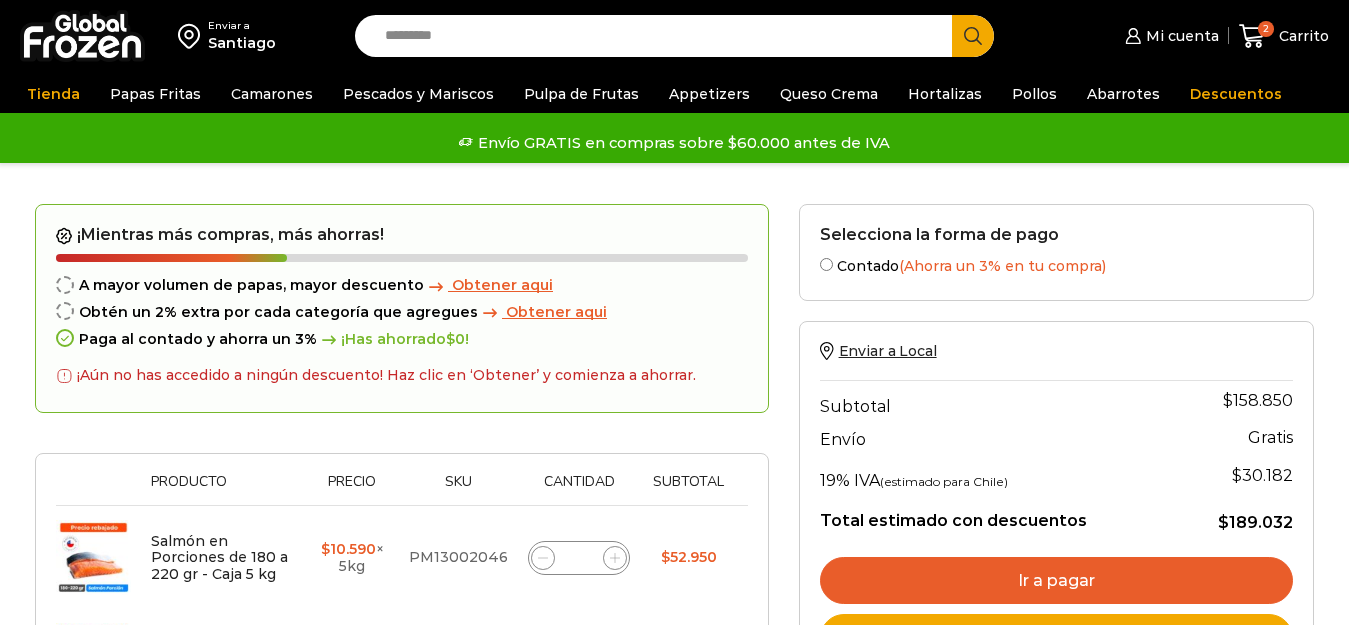 scroll, scrollTop: 0, scrollLeft: 0, axis: both 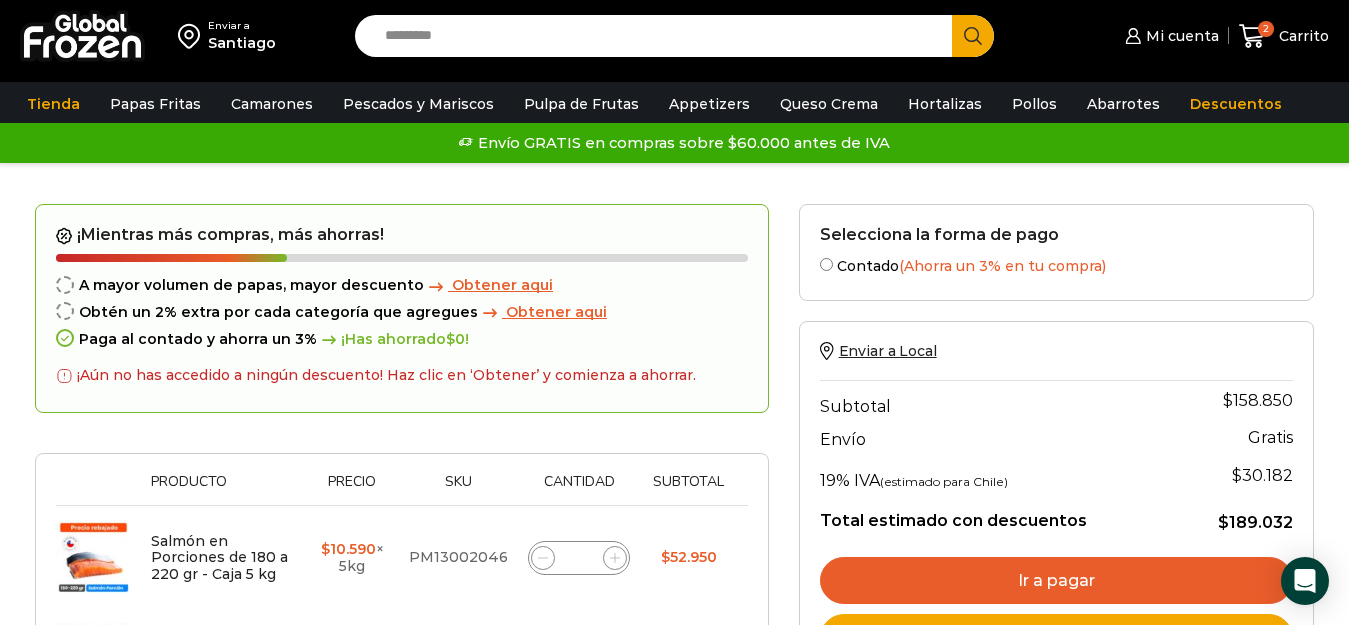 click on "Obtener aqui" at bounding box center [556, 312] 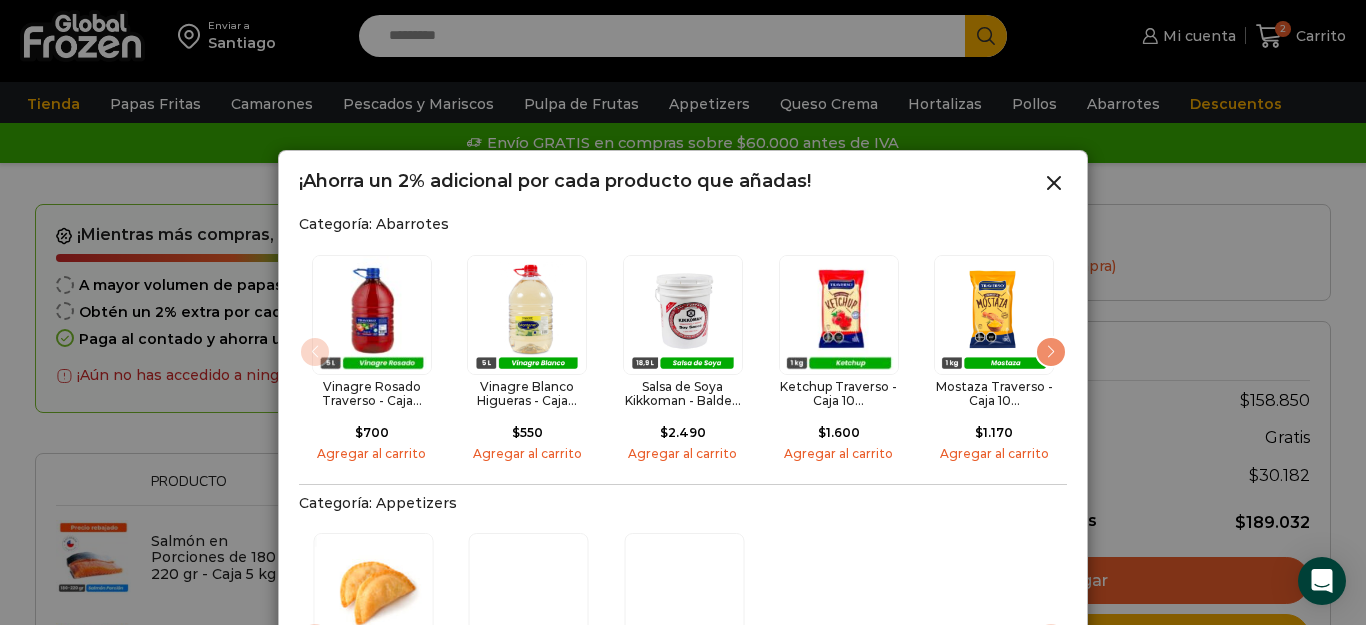click on "Categoría: Appetizers
Empanadas Media Luna de Queso...
$ 3.810   Original price was: $3.810. $ 3.585 Current price is: $3.585.
Agregar al carrito
Empanadas Ravioleras de Queso...
$ 3.600   Original price was: $3.600. $ 3.387 Current price is: $3.387. $ 6.590" at bounding box center (683, 636) 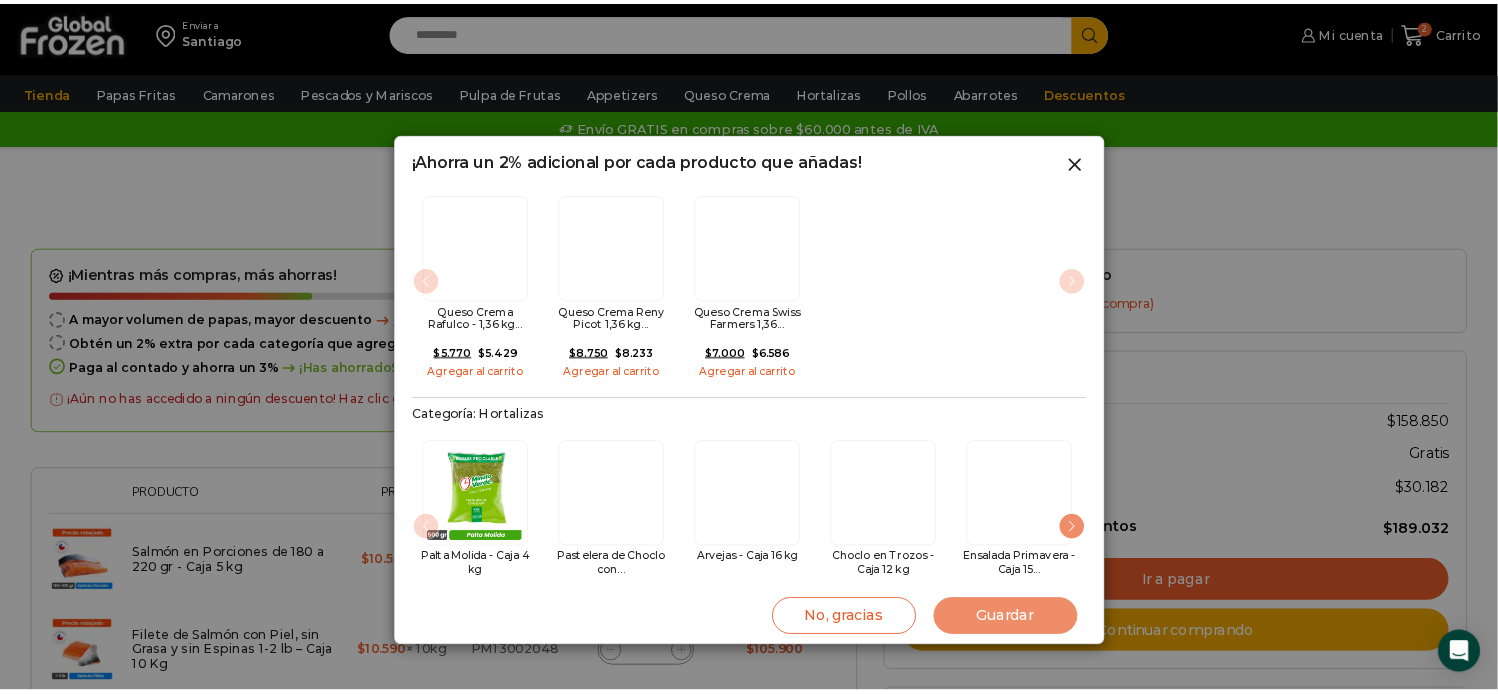 scroll, scrollTop: 2043, scrollLeft: 0, axis: vertical 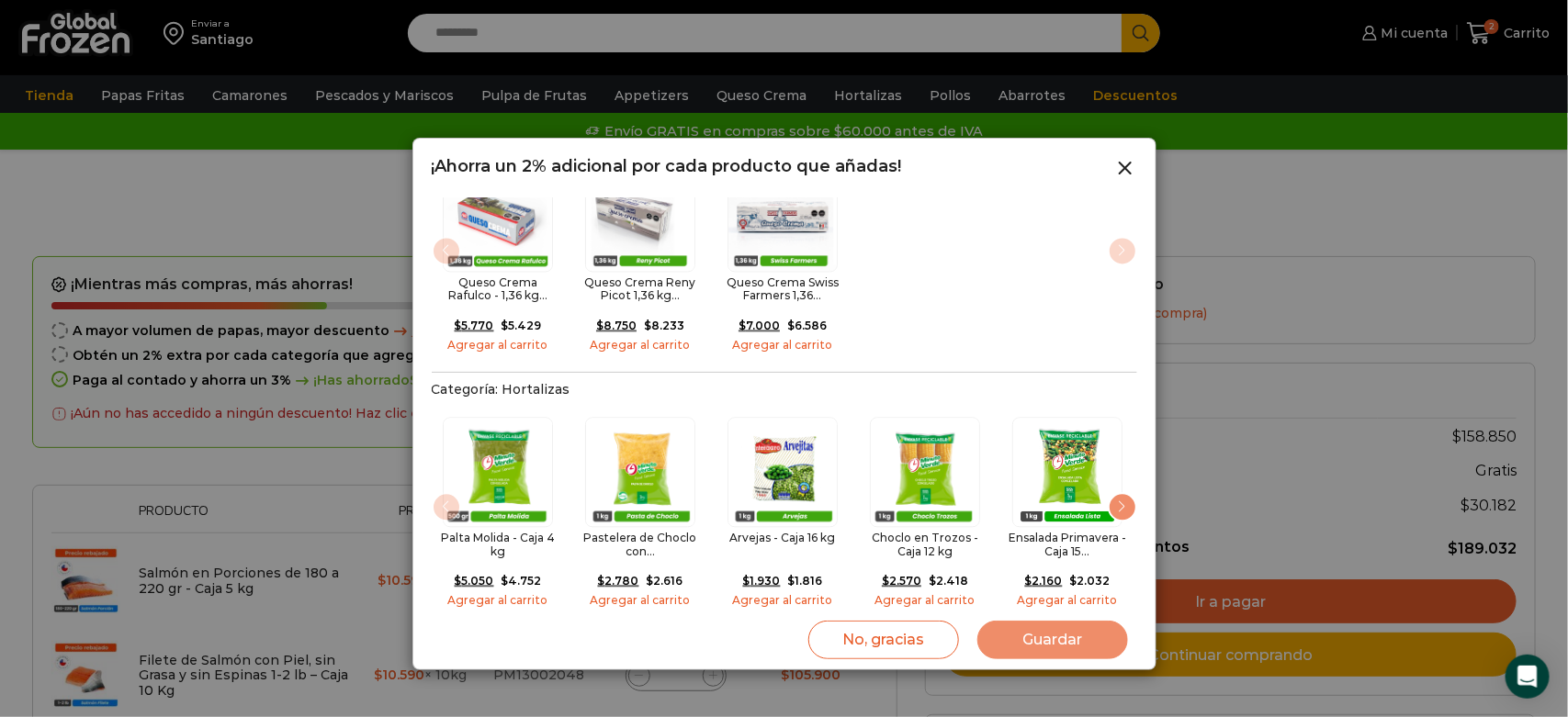 click at bounding box center [1122, 507] 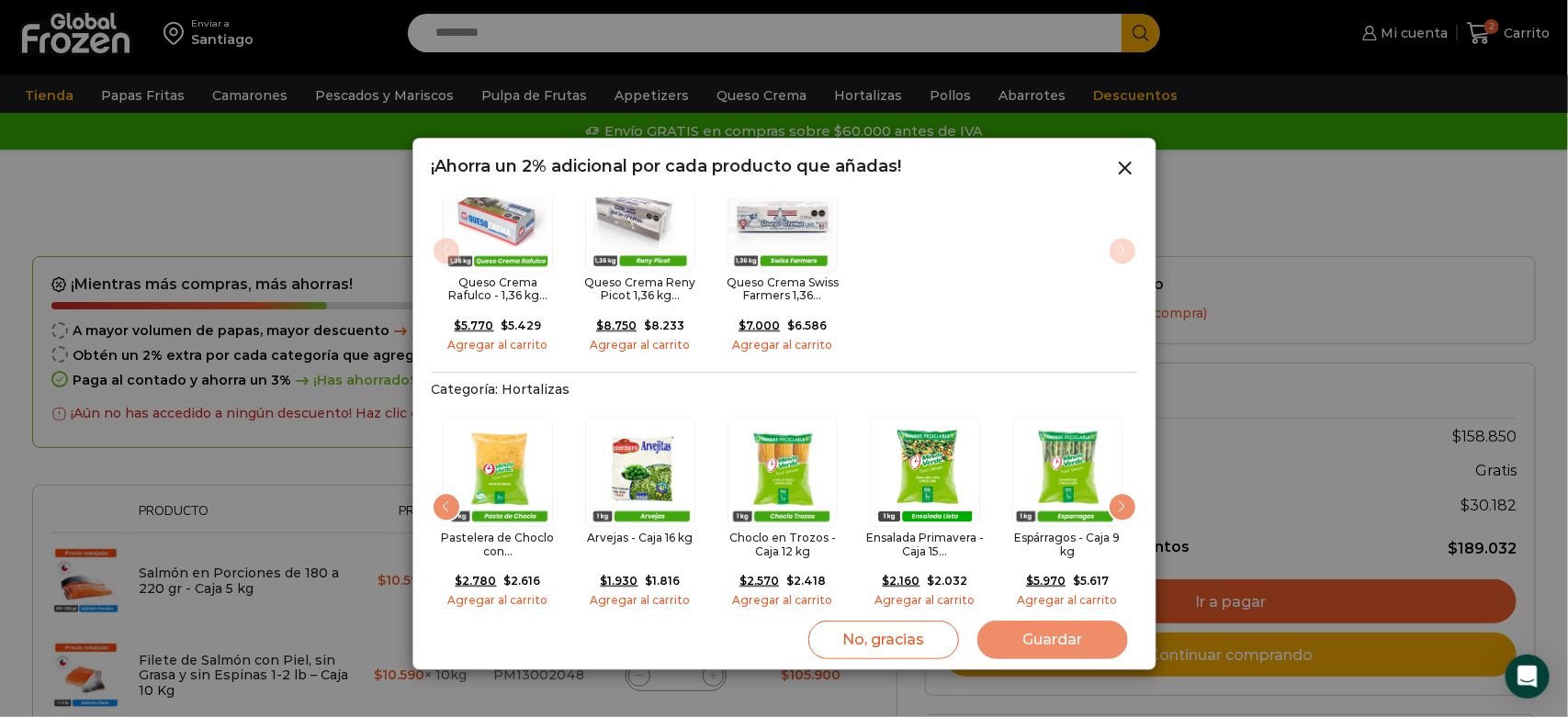 click at bounding box center [1122, 507] 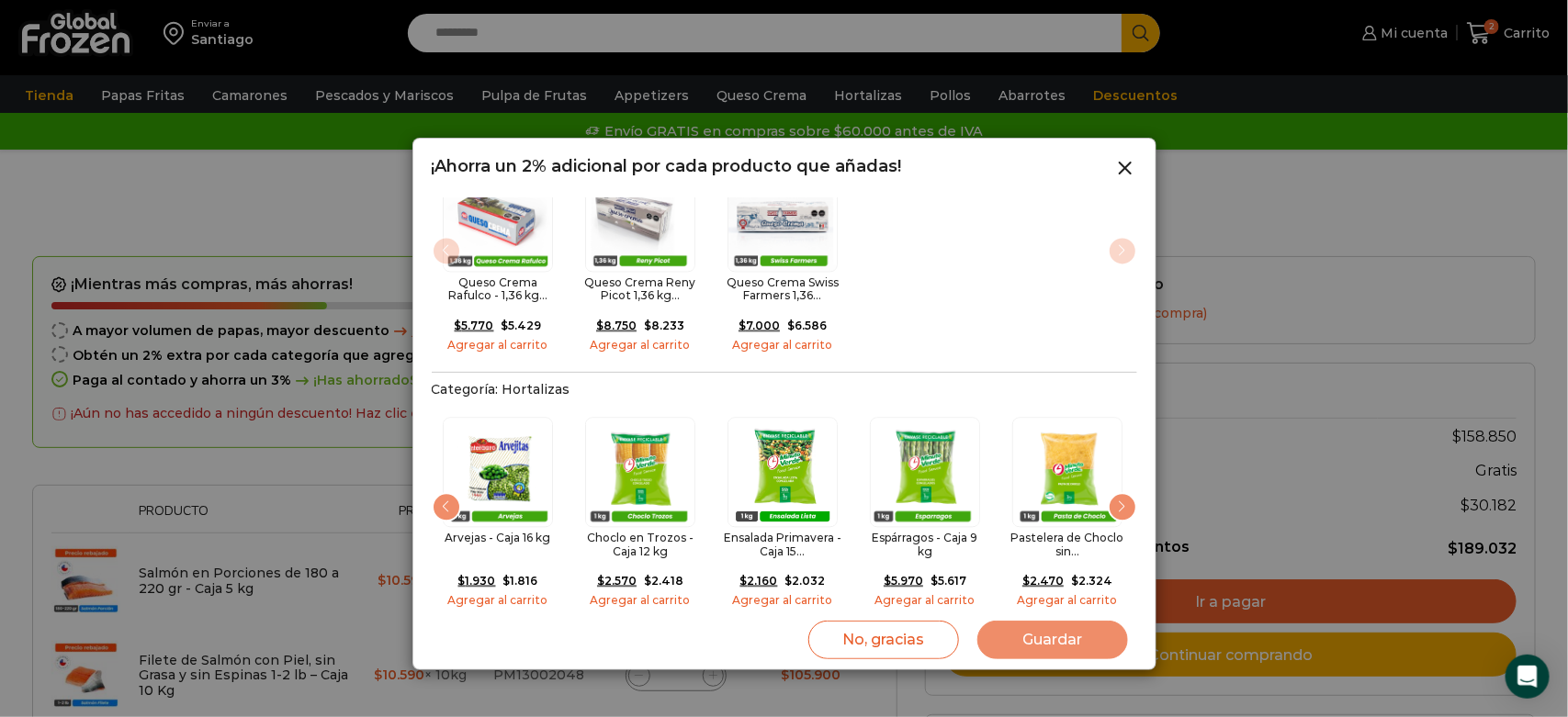 click at bounding box center (1122, 507) 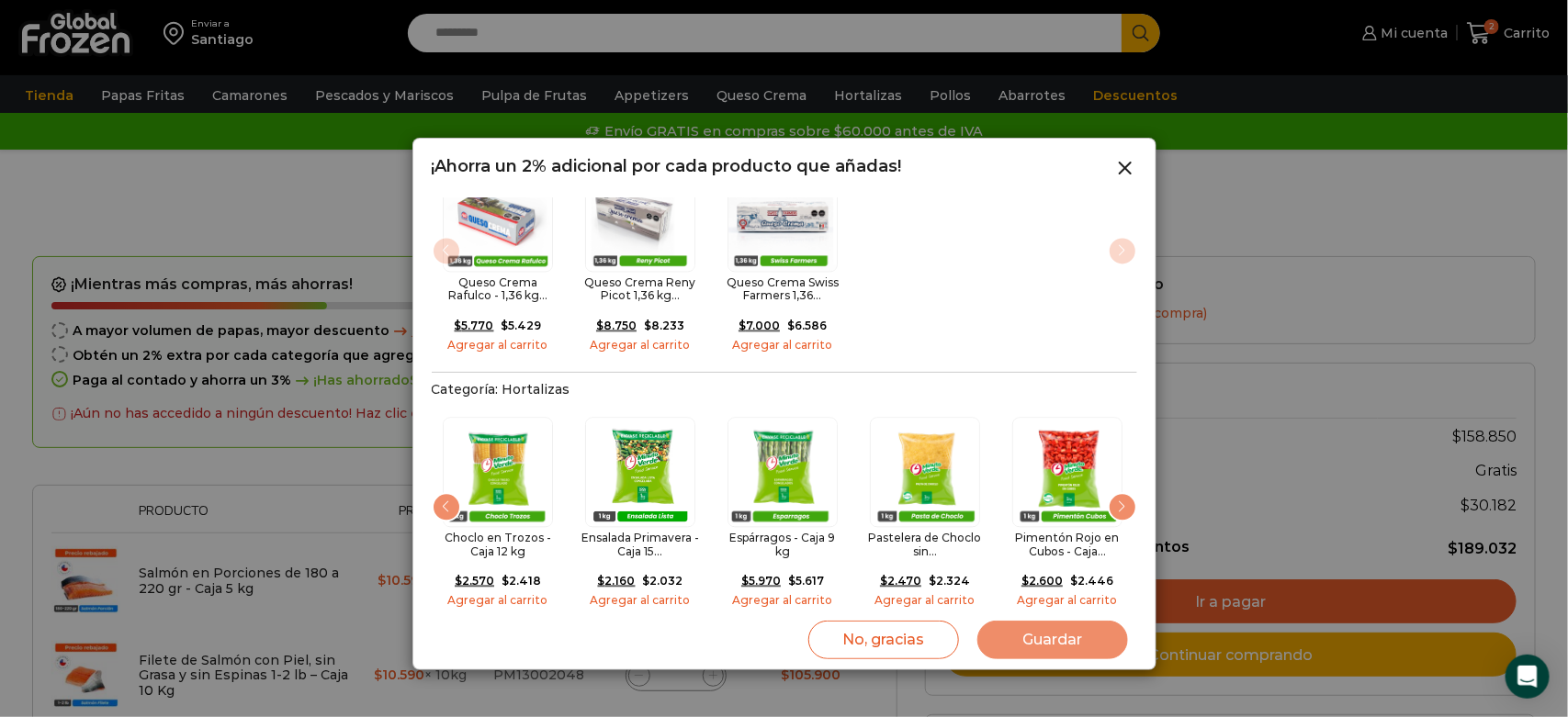 click at bounding box center [1122, 507] 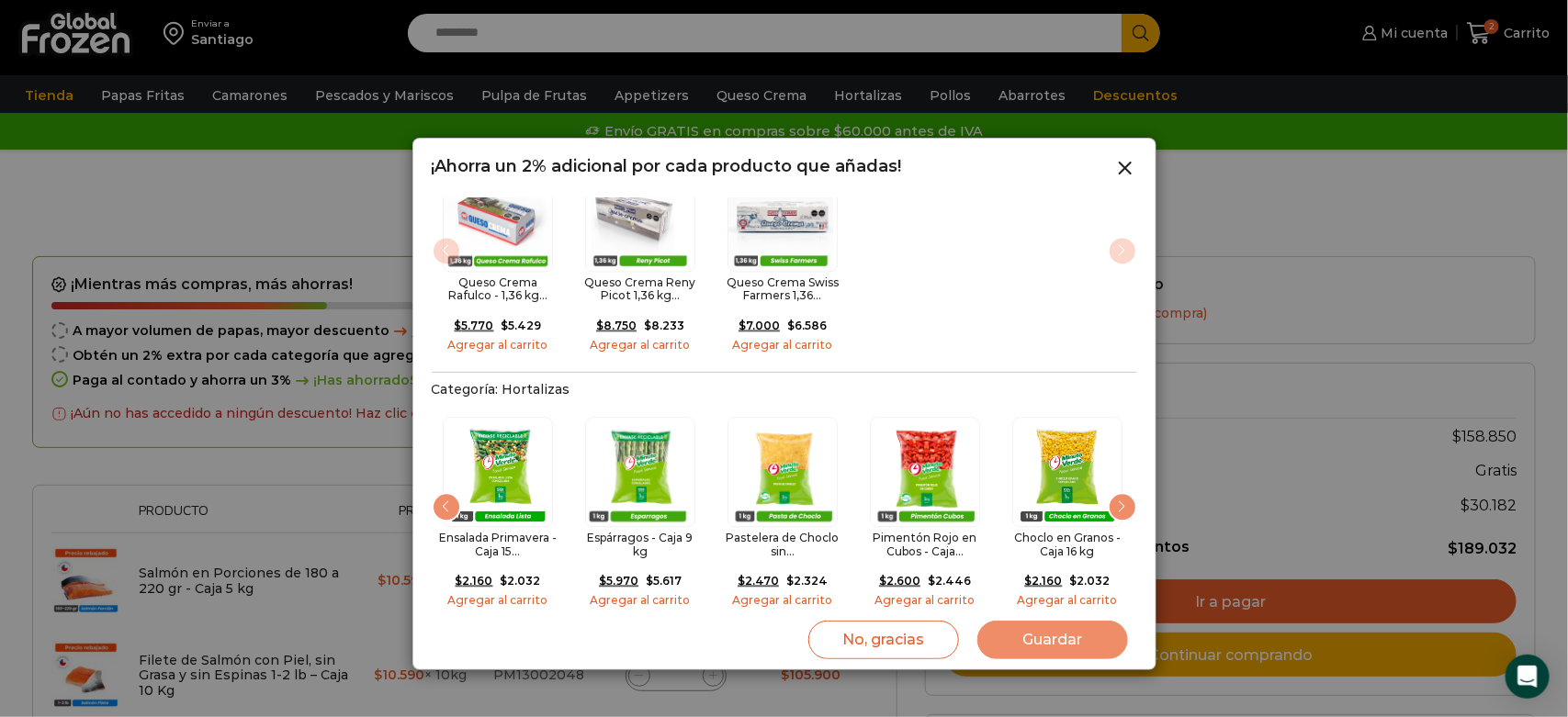 click at bounding box center [1122, 507] 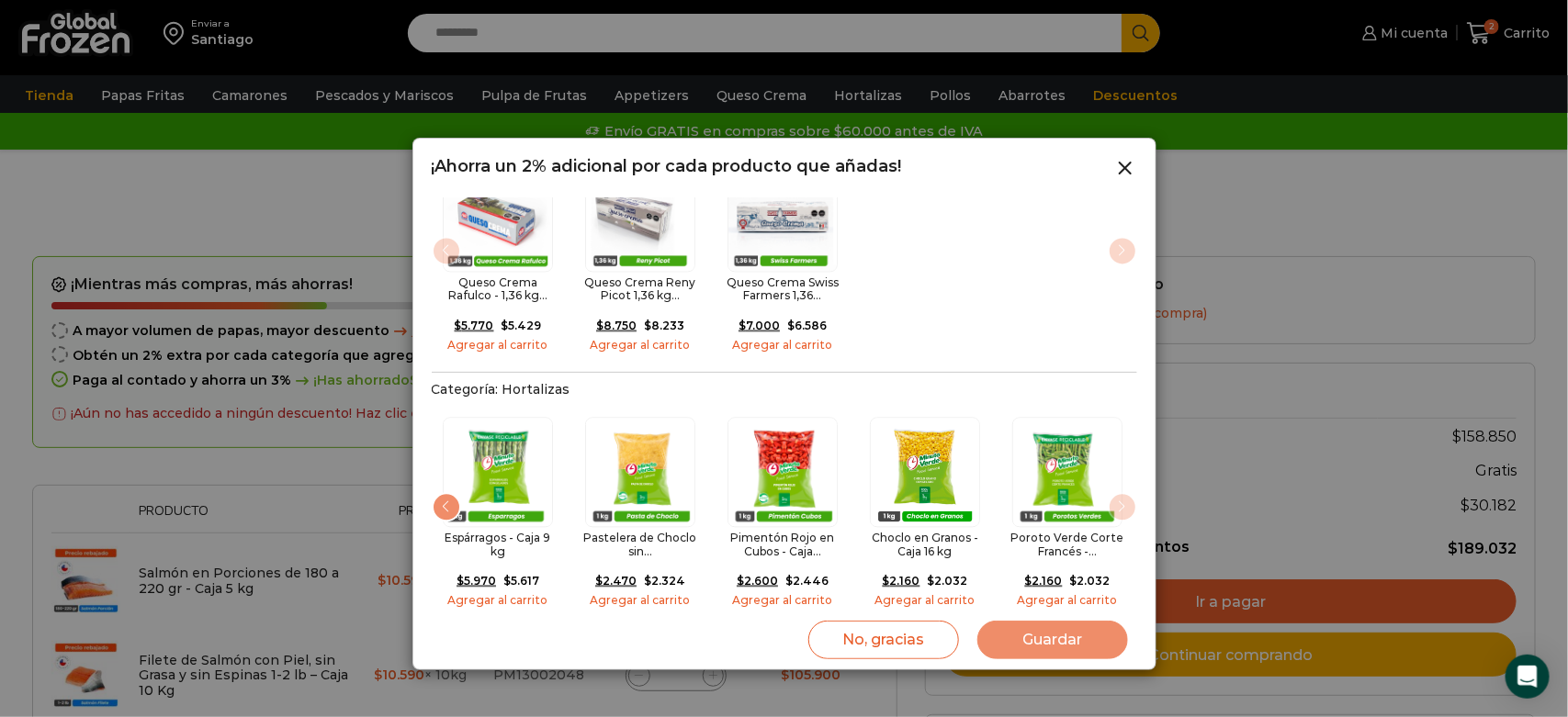 click at bounding box center (1067, 472) 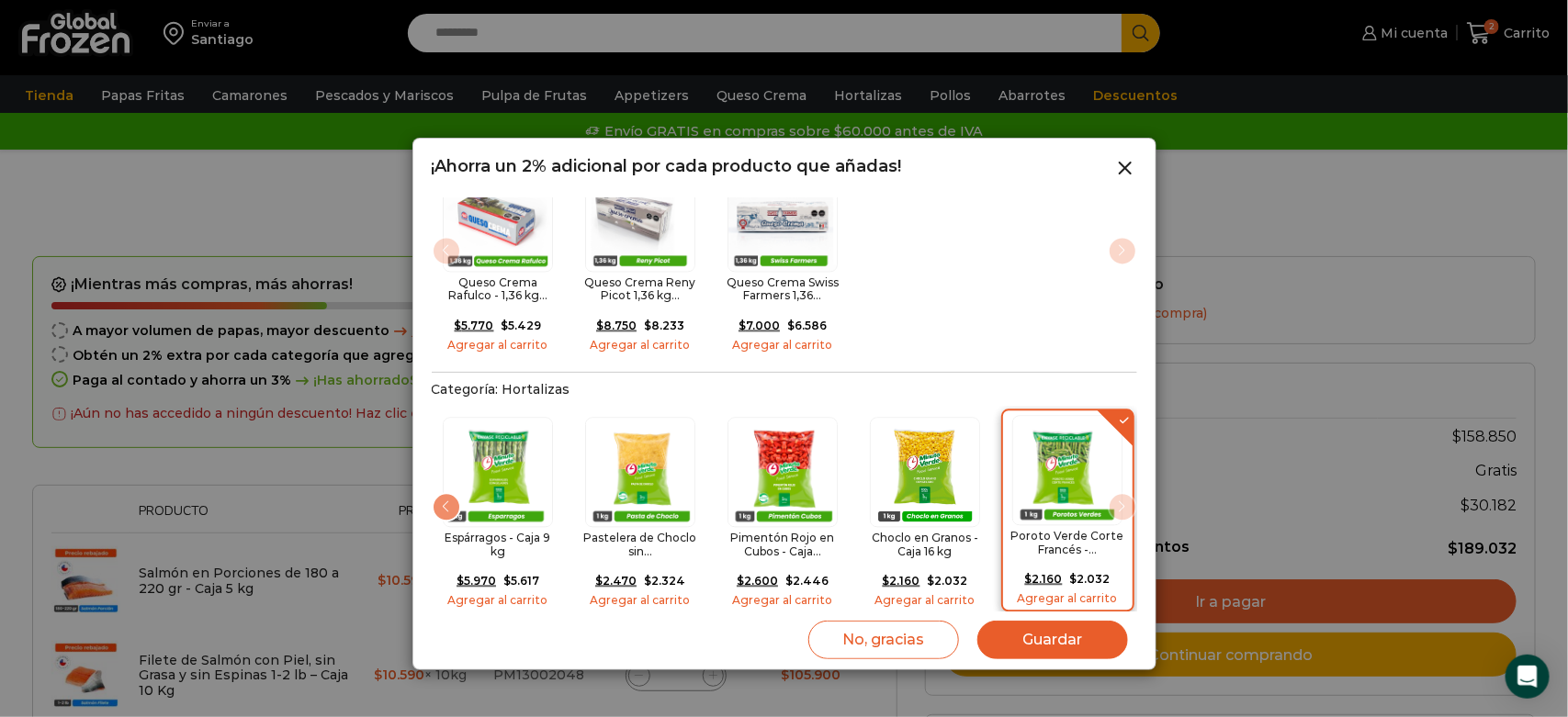 click at bounding box center [1067, 470] 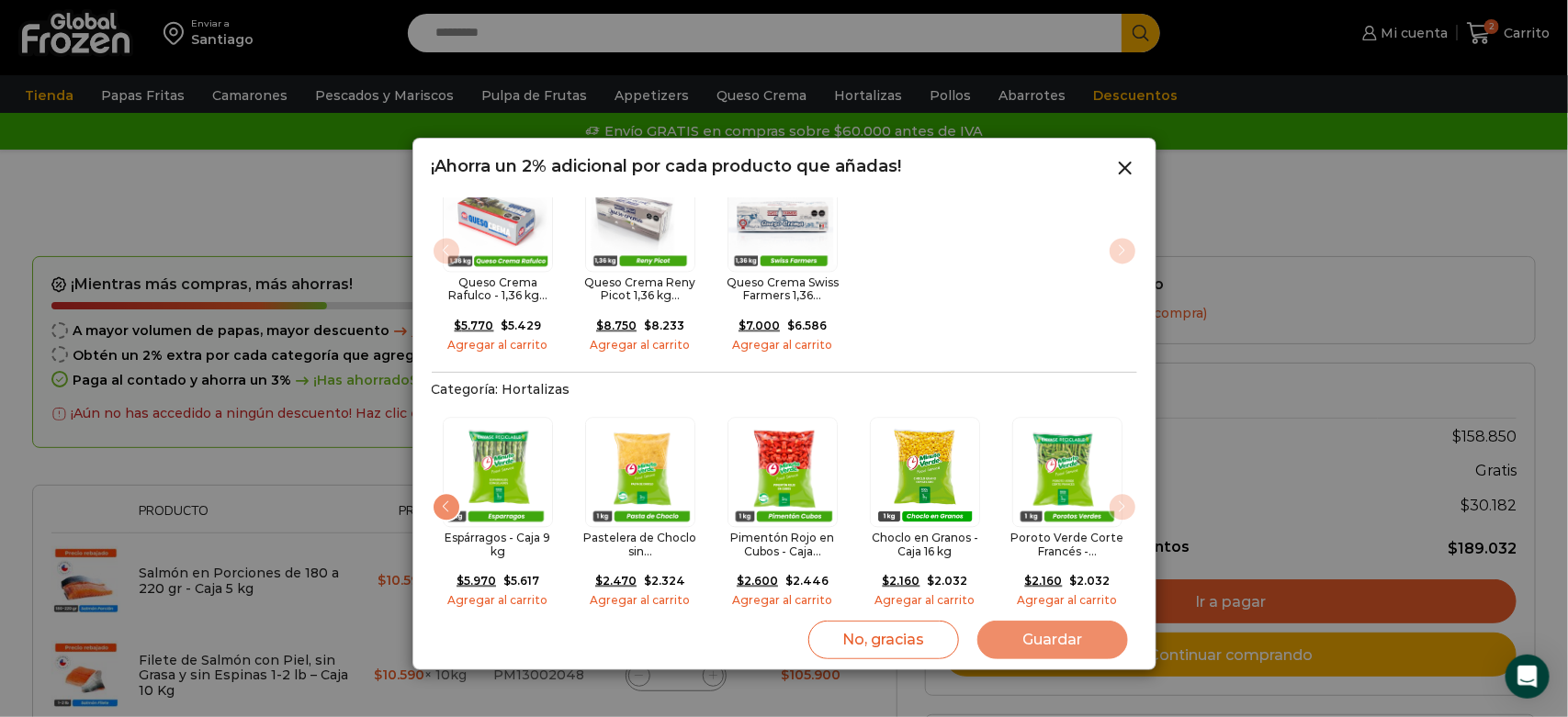 click at bounding box center (446, 507) 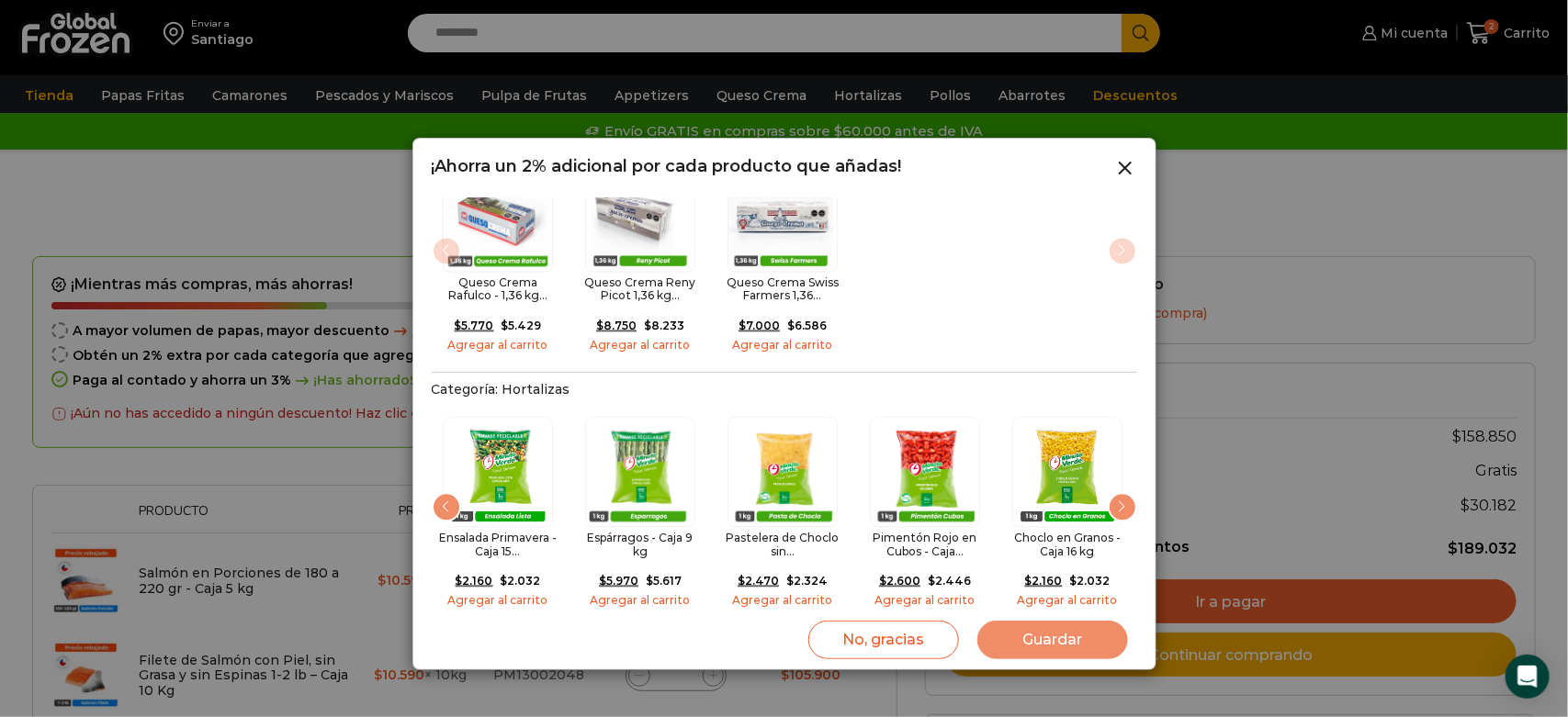 click at bounding box center [446, 507] 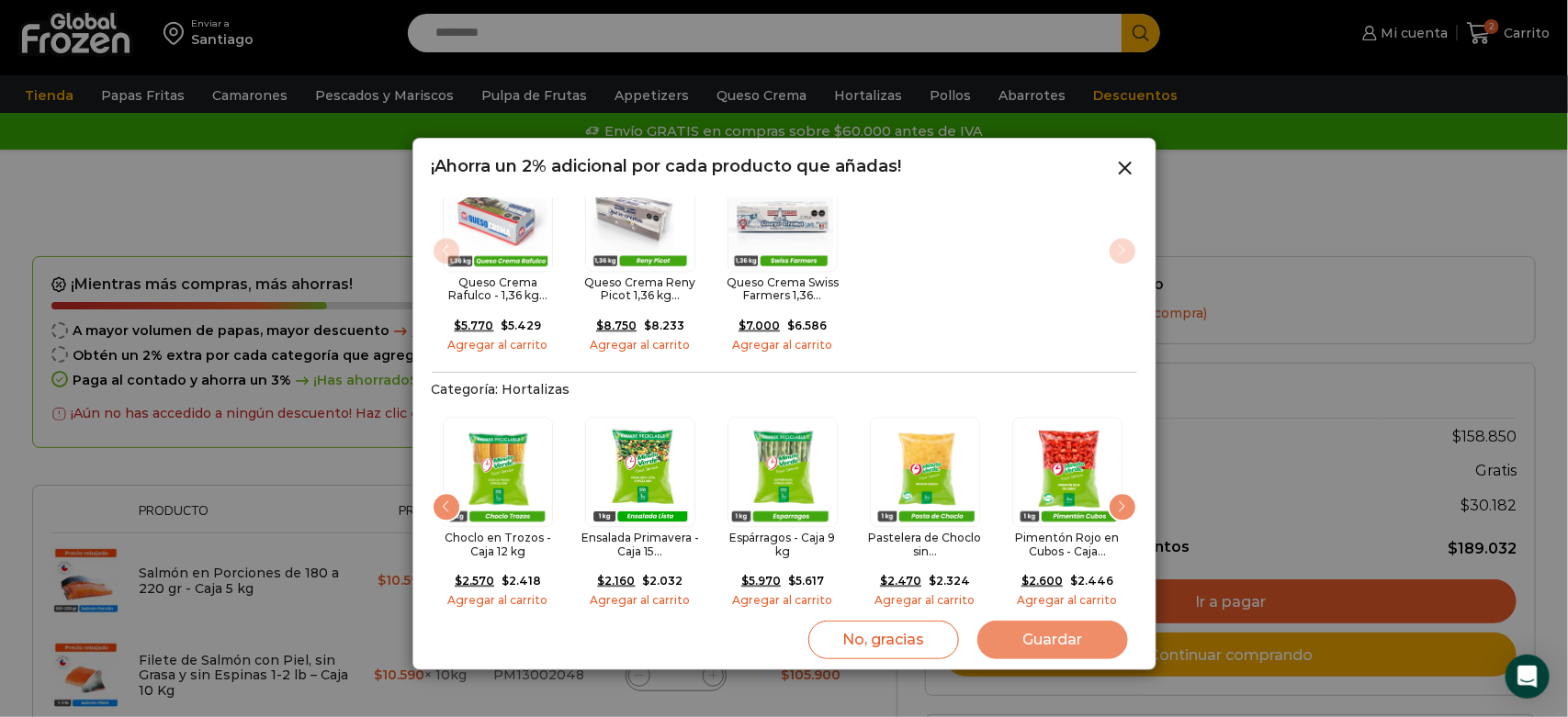 click at bounding box center [446, 507] 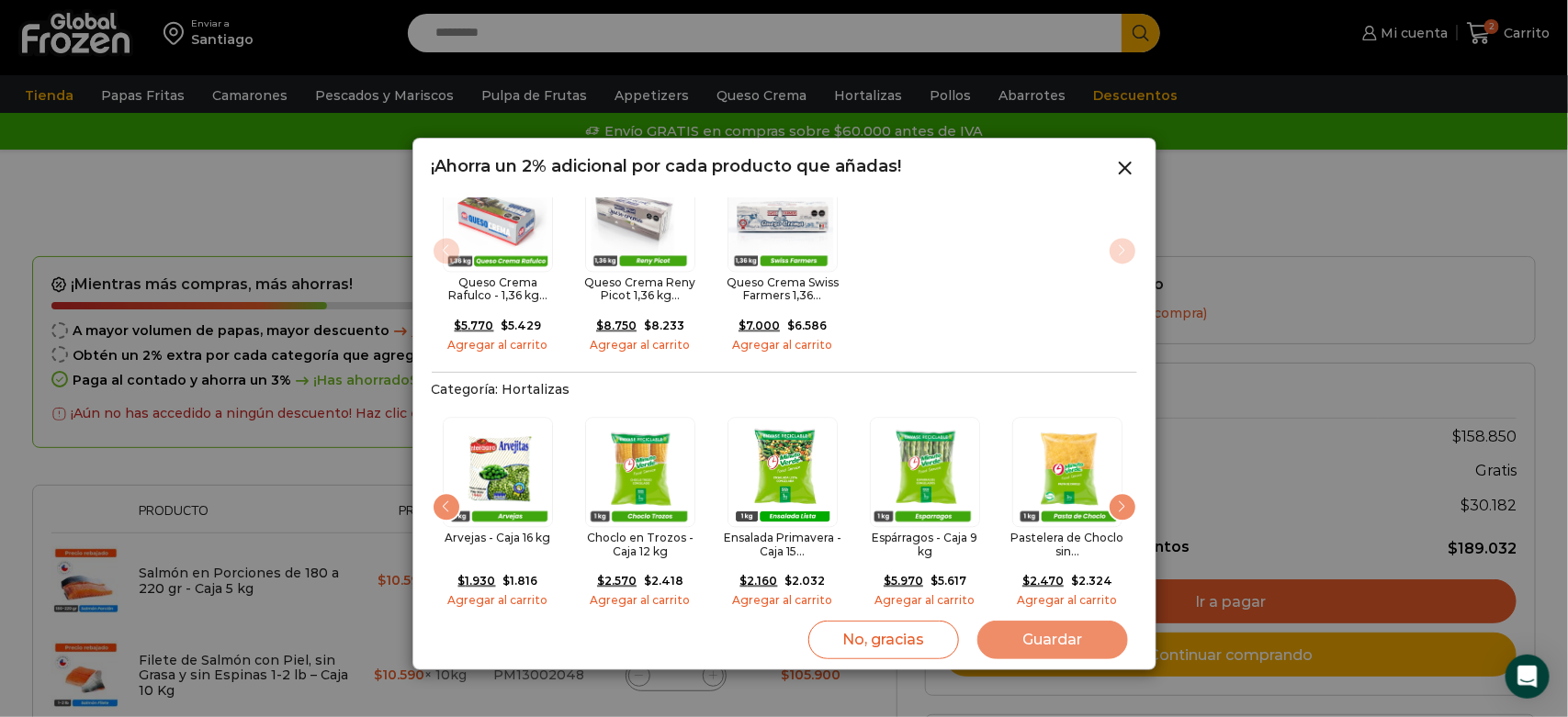 click at bounding box center [446, 507] 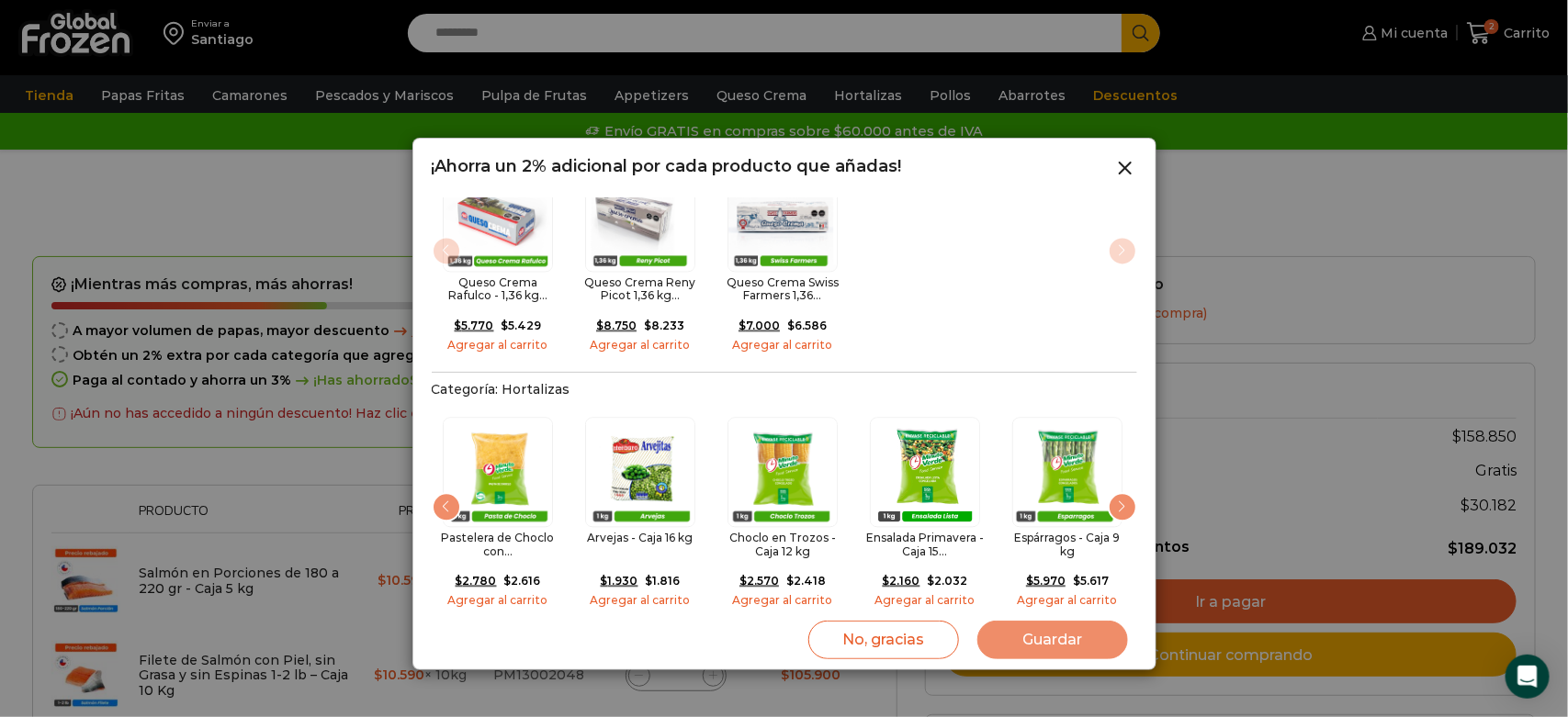click at bounding box center (446, 507) 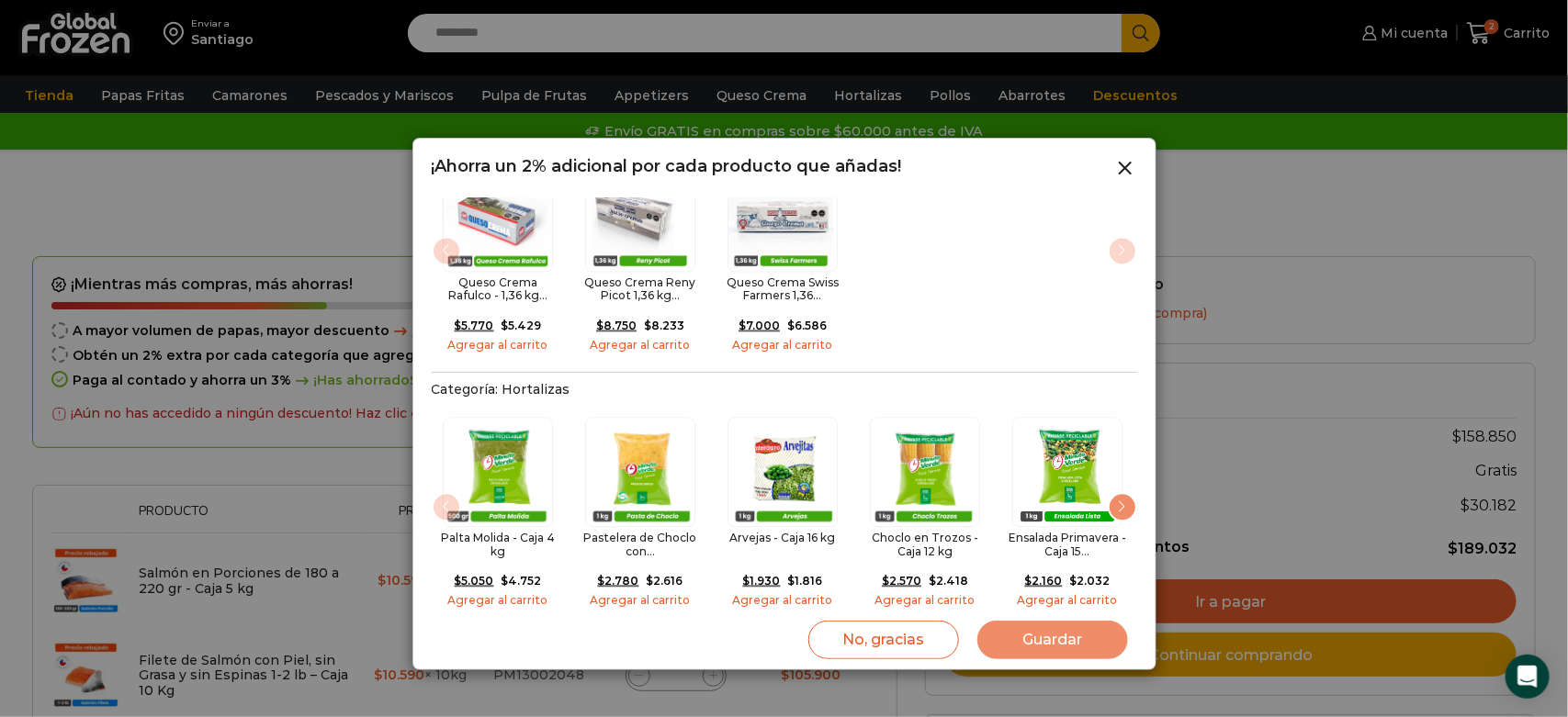 click at bounding box center [498, 472] 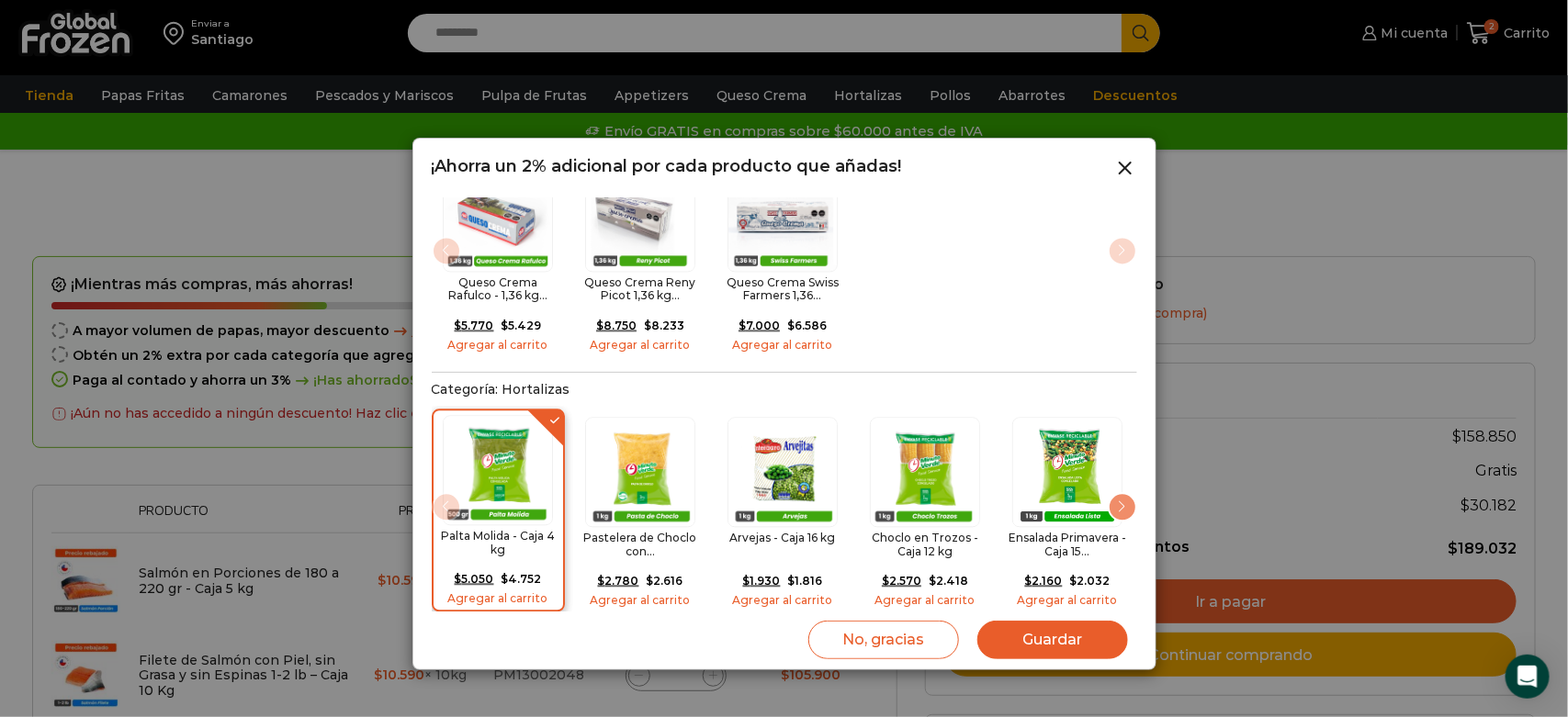click at bounding box center [498, 470] 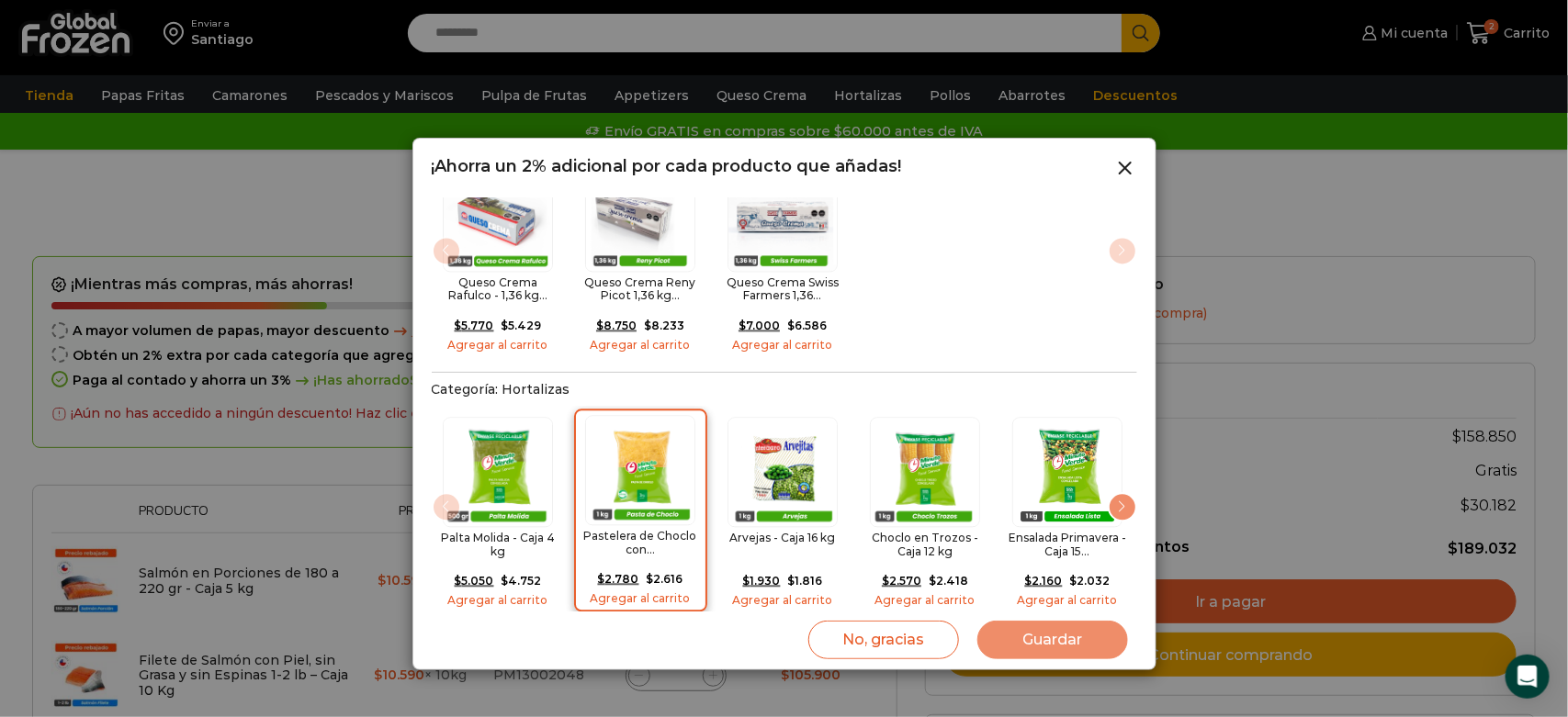 click at bounding box center (640, 470) 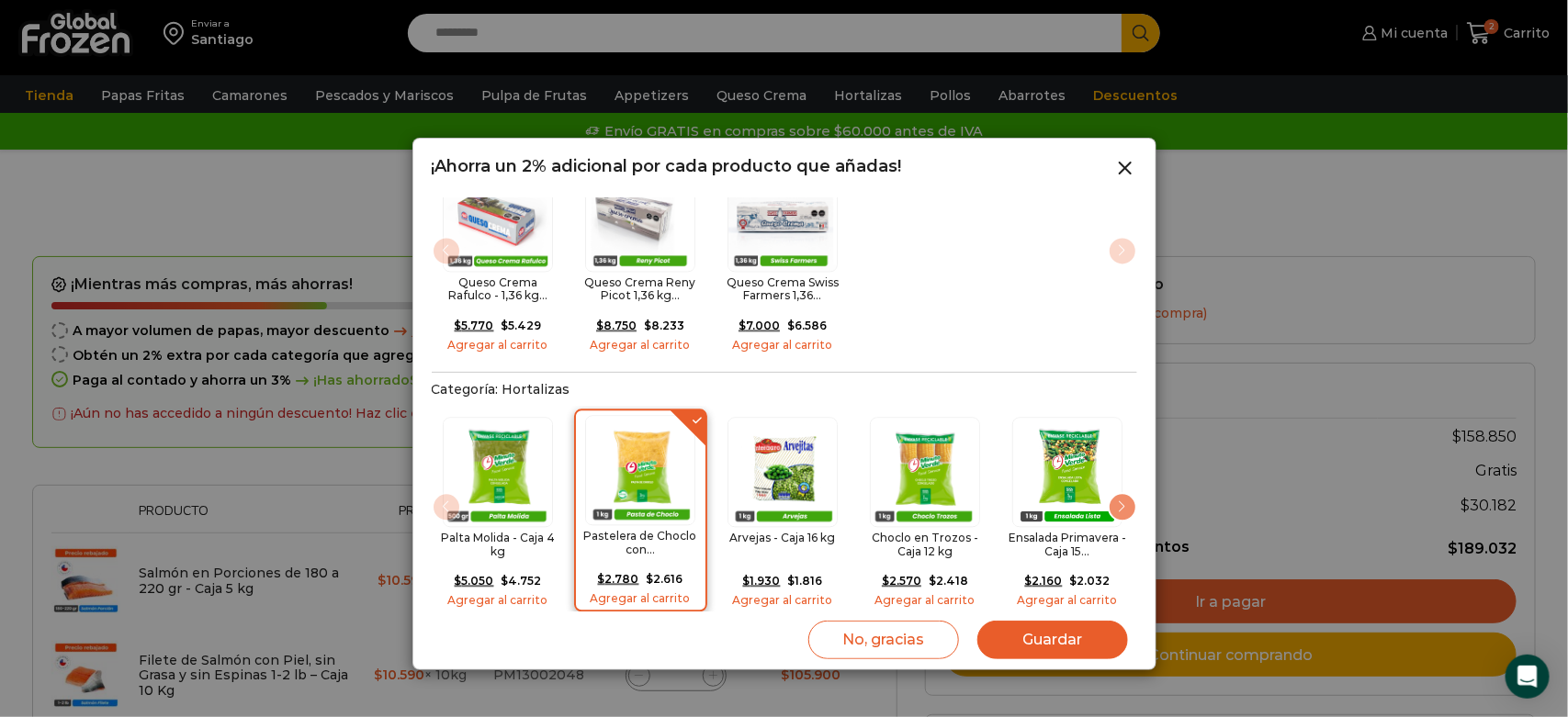 click at bounding box center [640, 470] 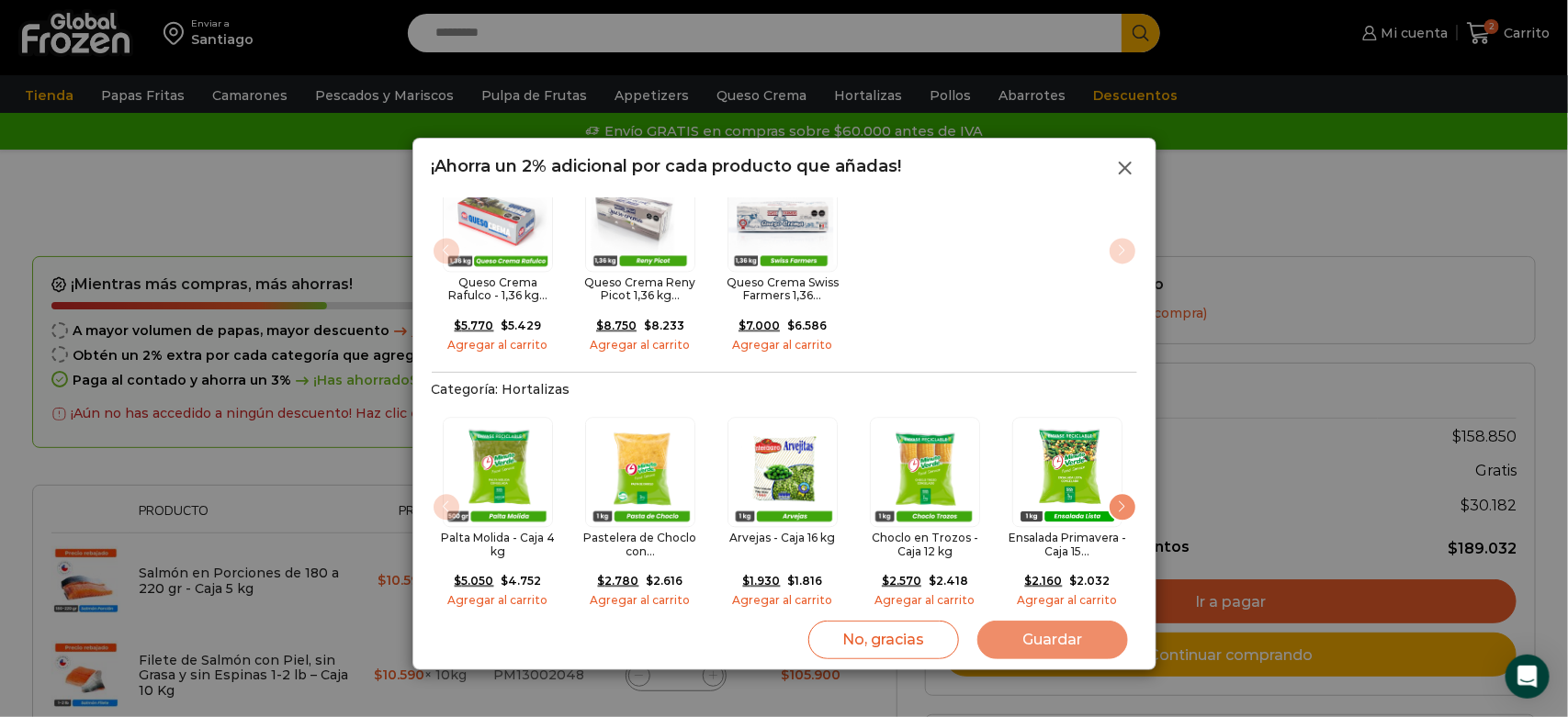 click 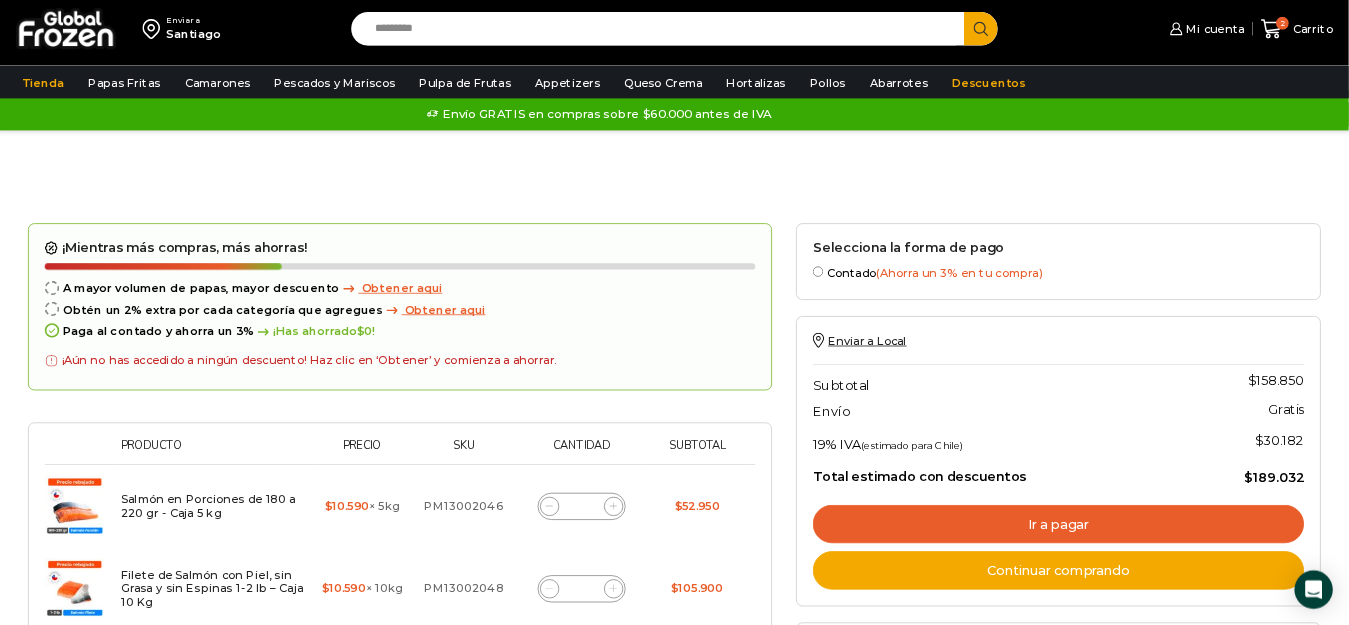 scroll, scrollTop: 0, scrollLeft: 0, axis: both 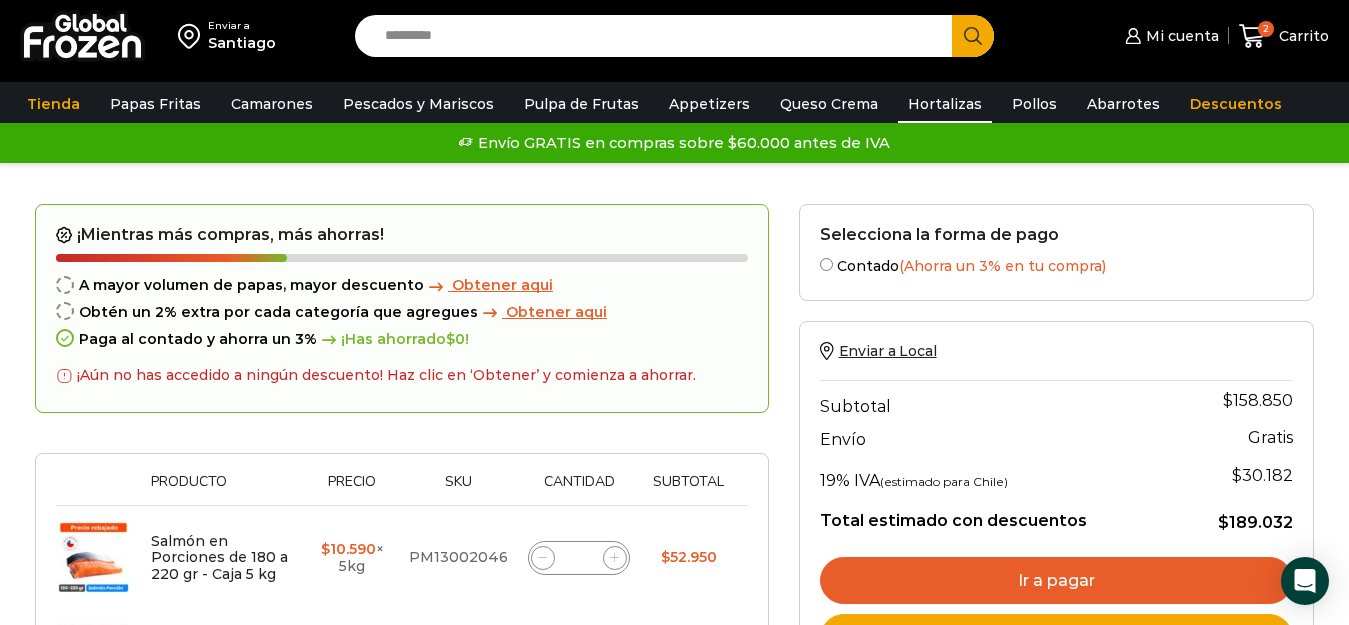 click on "Hortalizas" at bounding box center (945, 104) 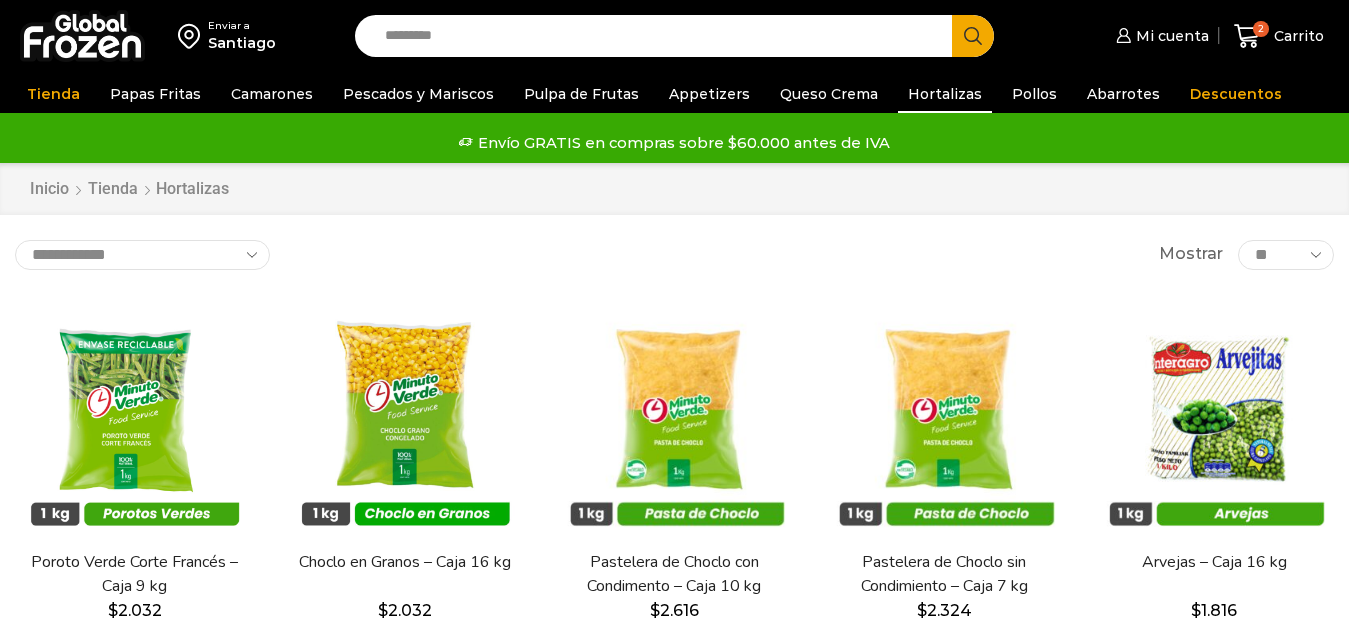 scroll, scrollTop: 0, scrollLeft: 0, axis: both 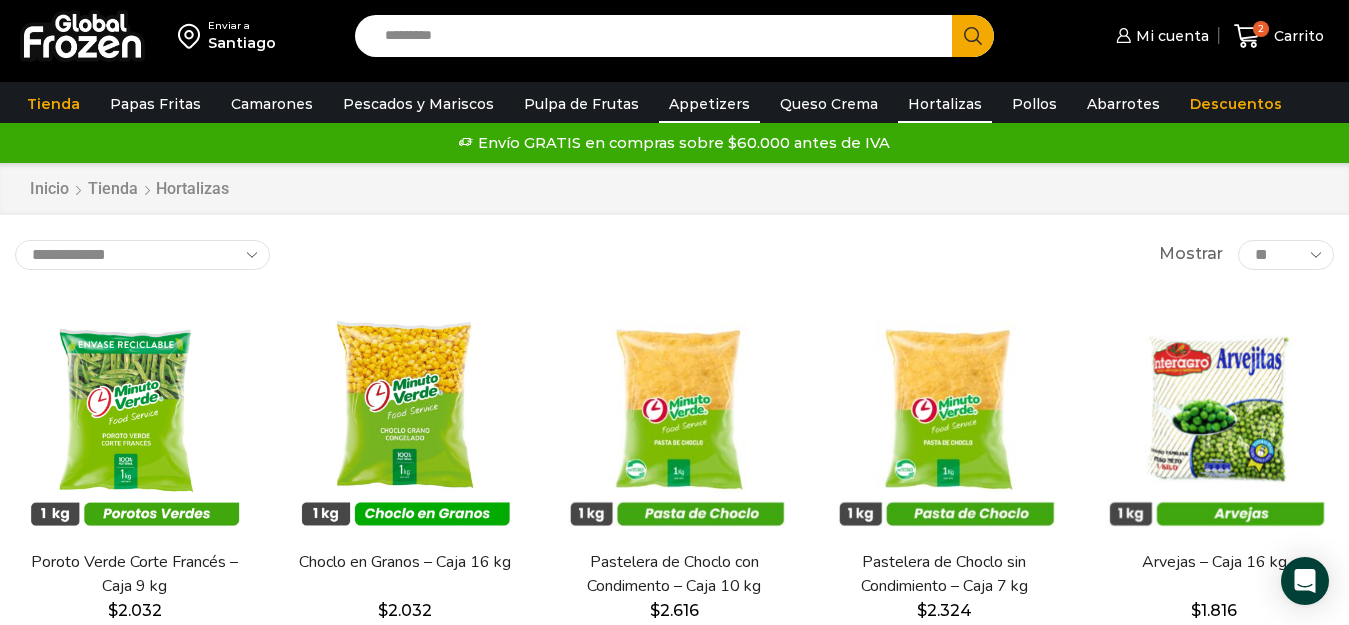click on "Appetizers" at bounding box center [709, 104] 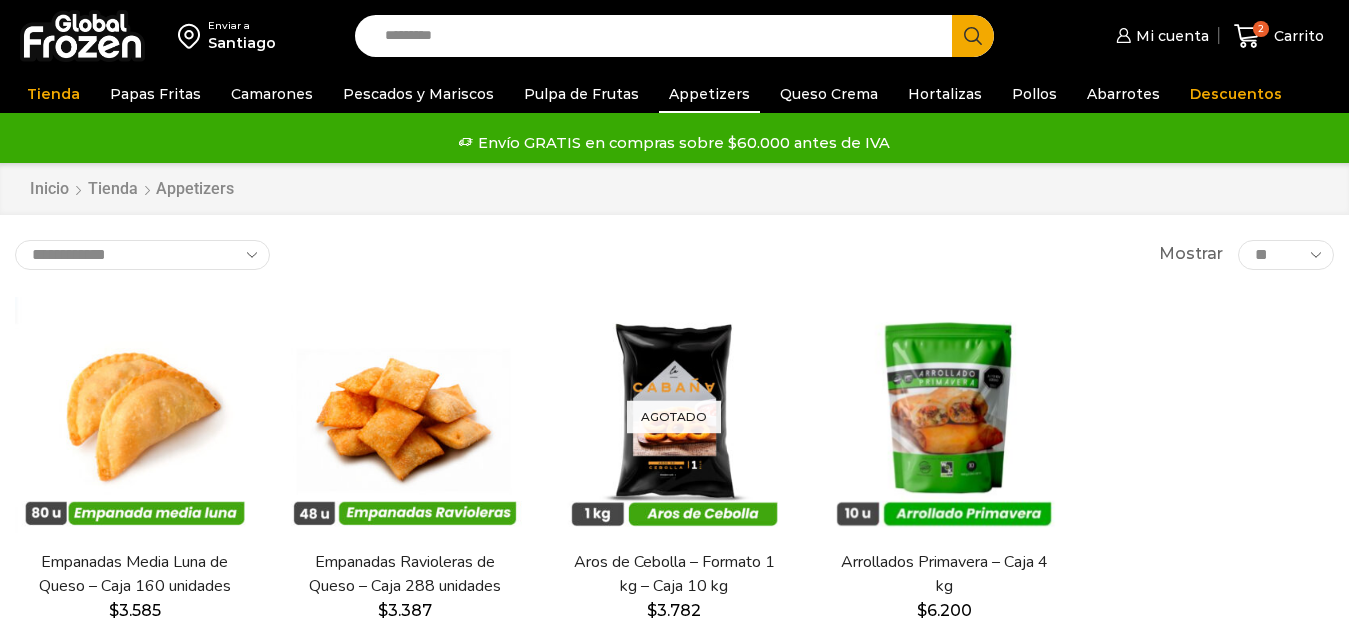 scroll, scrollTop: 0, scrollLeft: 0, axis: both 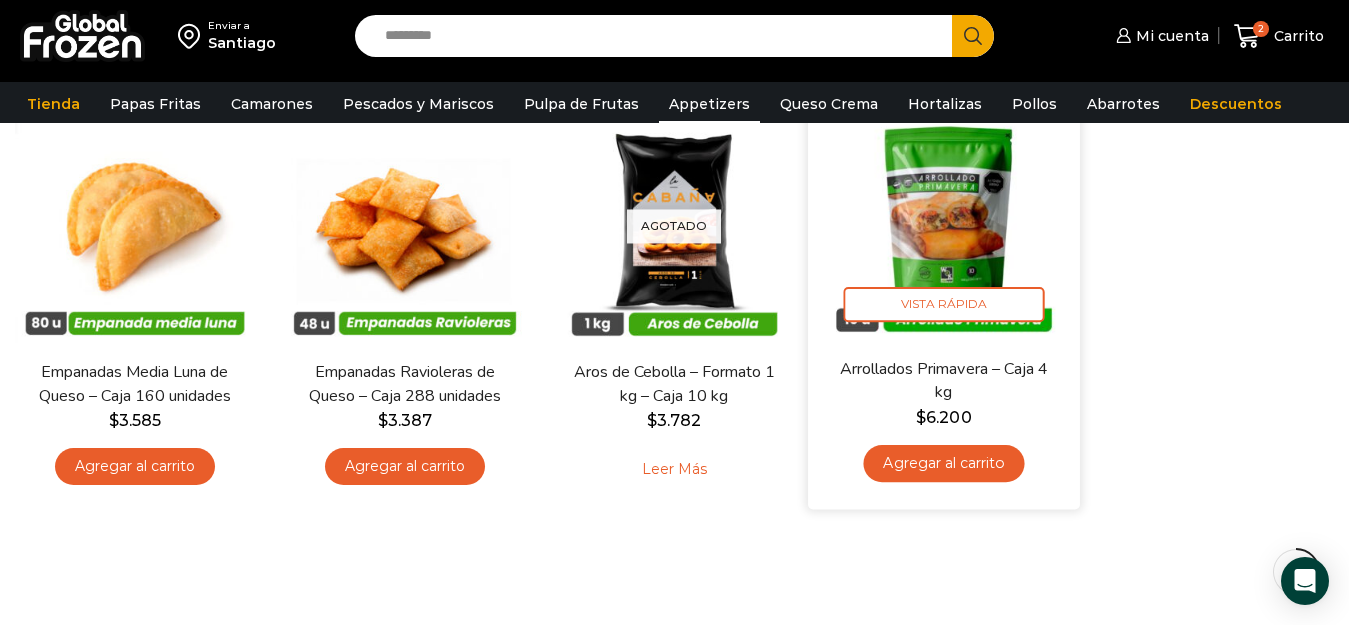 click at bounding box center [944, 220] 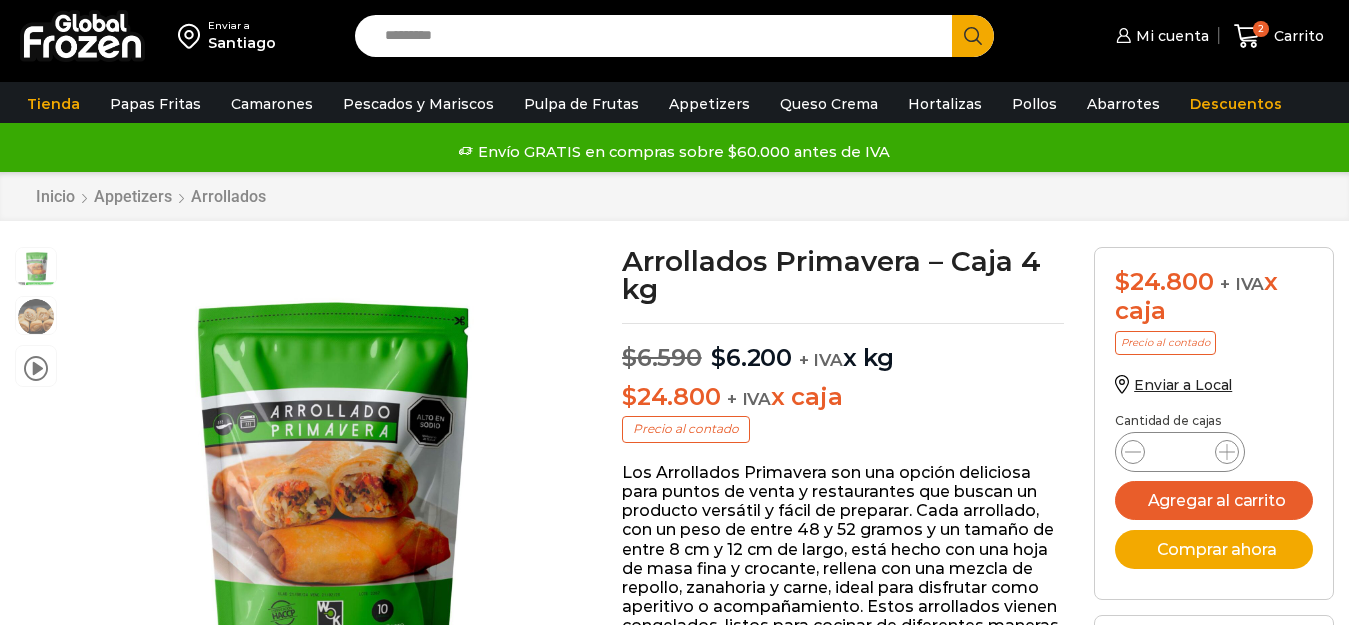 scroll, scrollTop: 1, scrollLeft: 0, axis: vertical 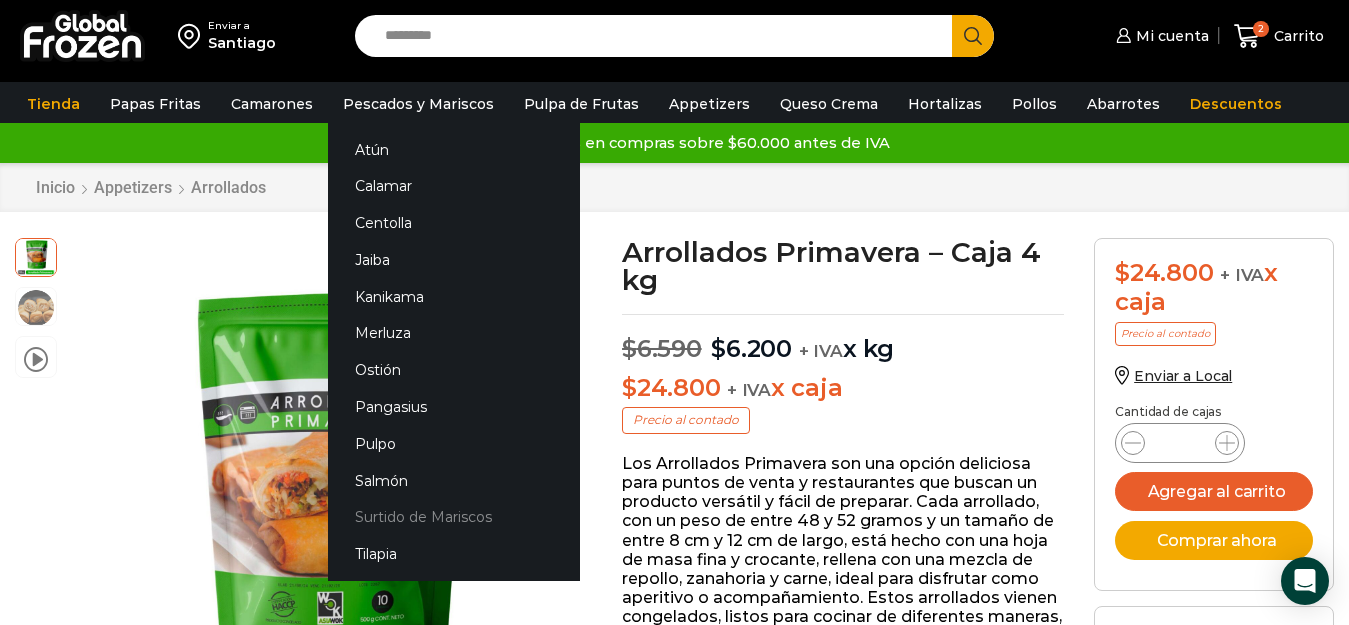 click on "Surtido de Mariscos" at bounding box center [454, 517] 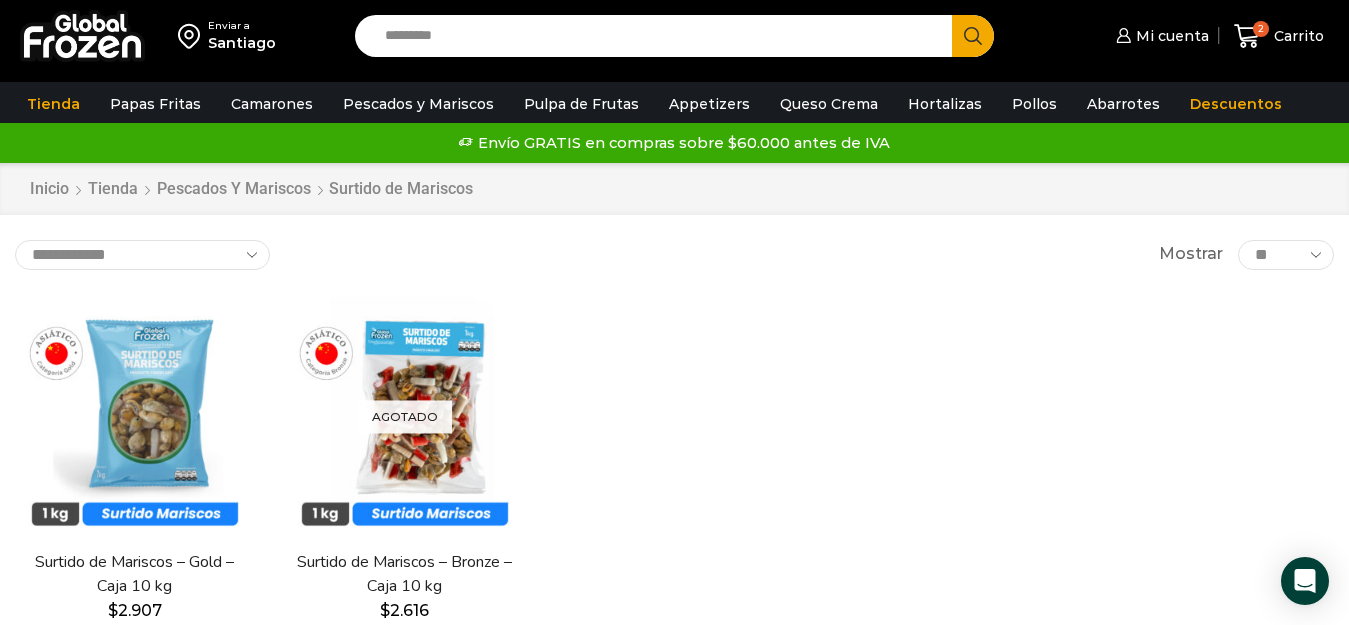 scroll, scrollTop: 0, scrollLeft: 0, axis: both 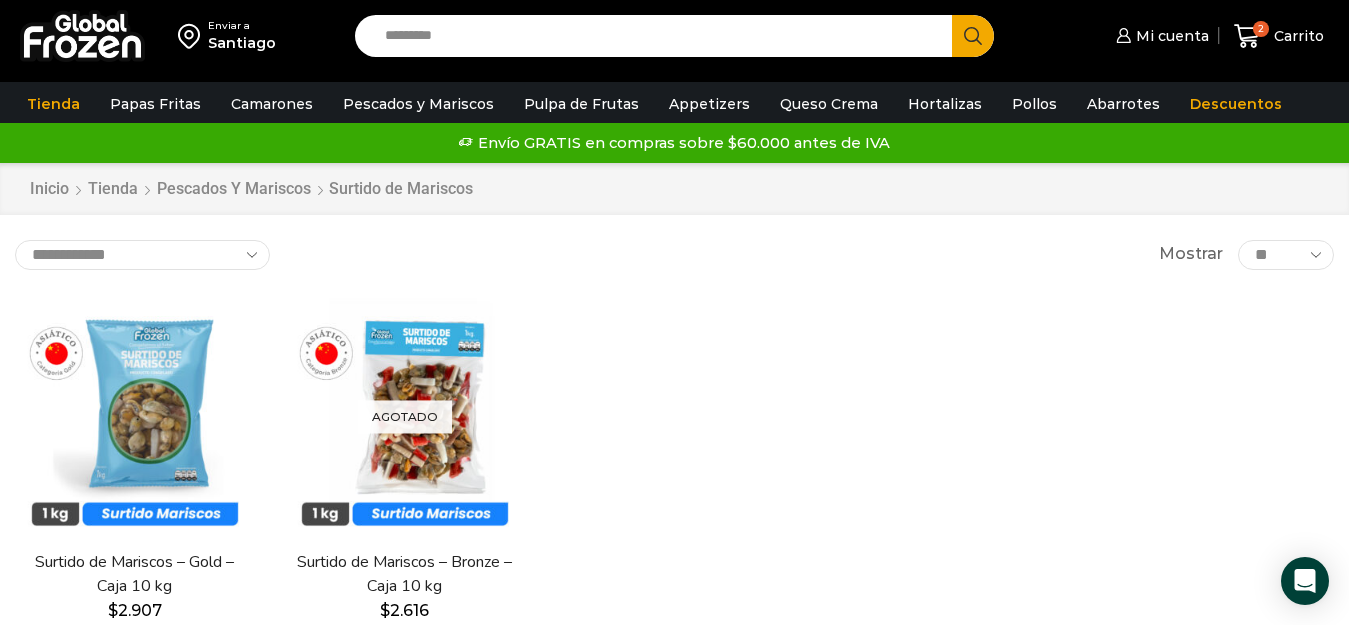 click on "Search input" at bounding box center [659, 36] 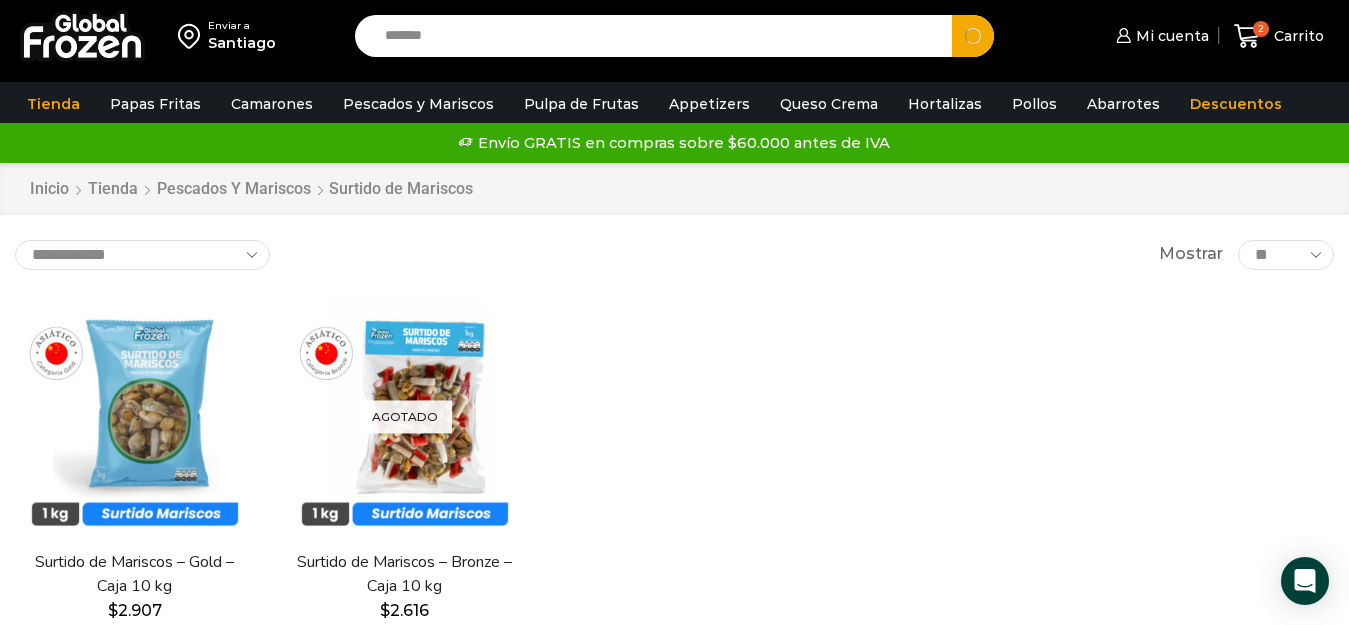 type on "*******" 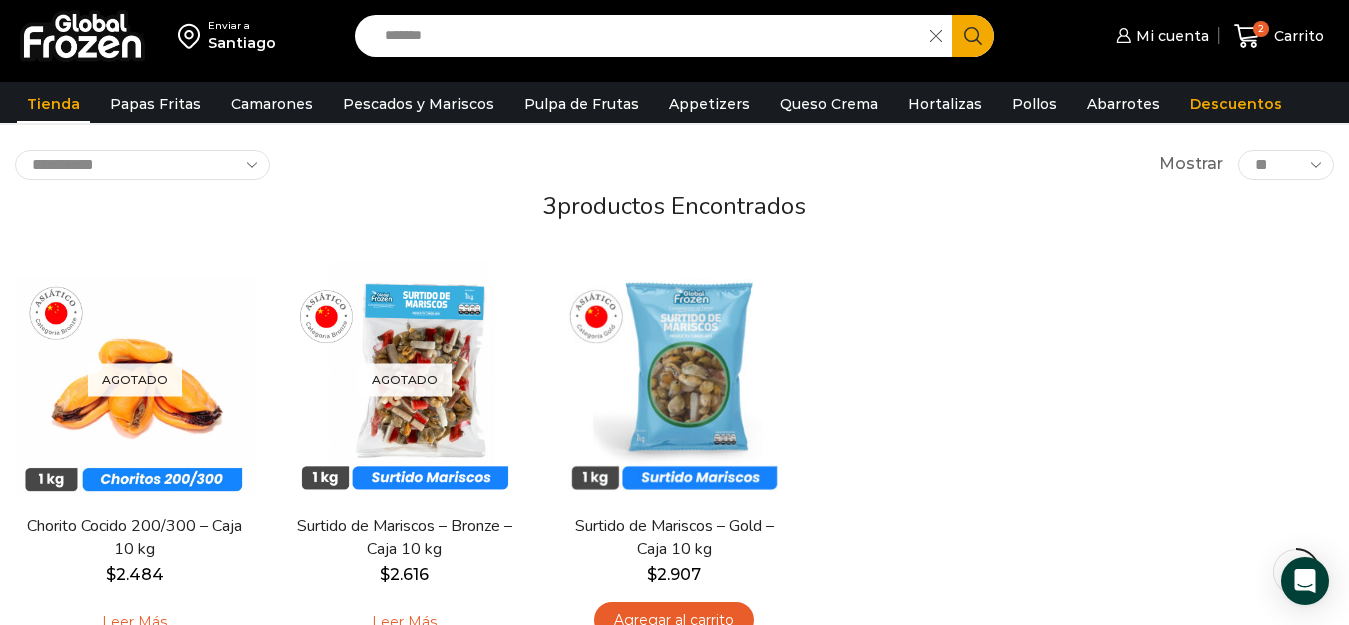scroll, scrollTop: 300, scrollLeft: 0, axis: vertical 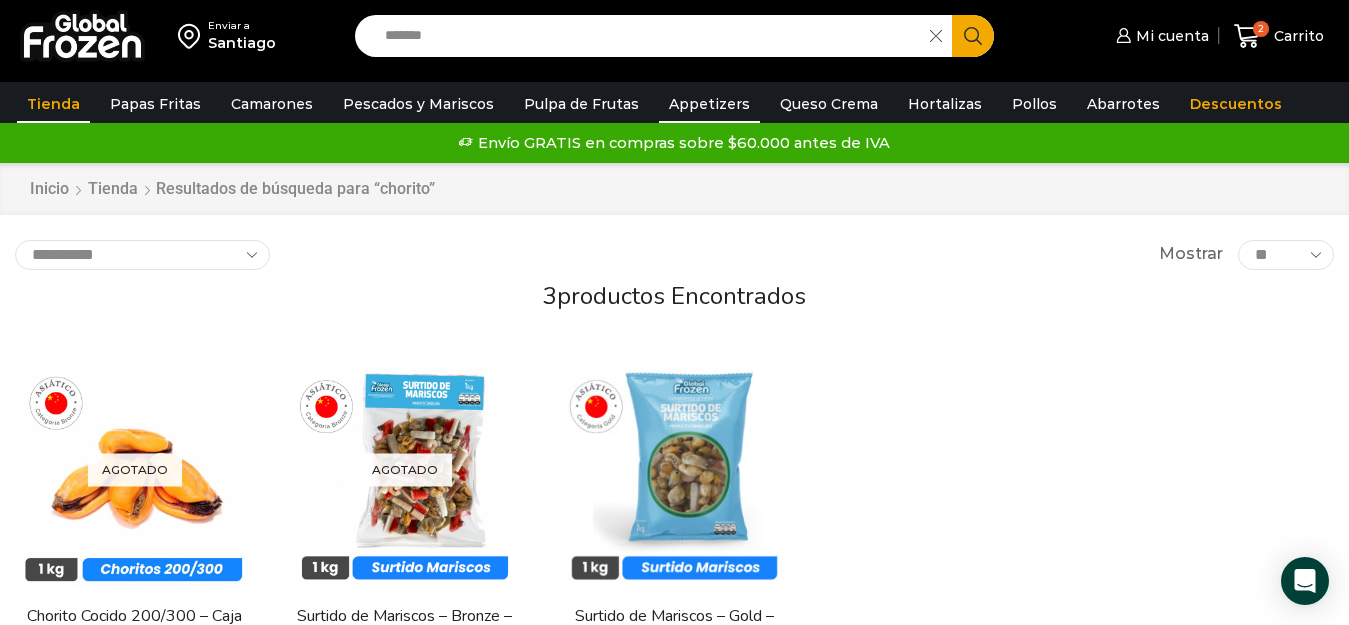 click on "Appetizers" at bounding box center (709, 104) 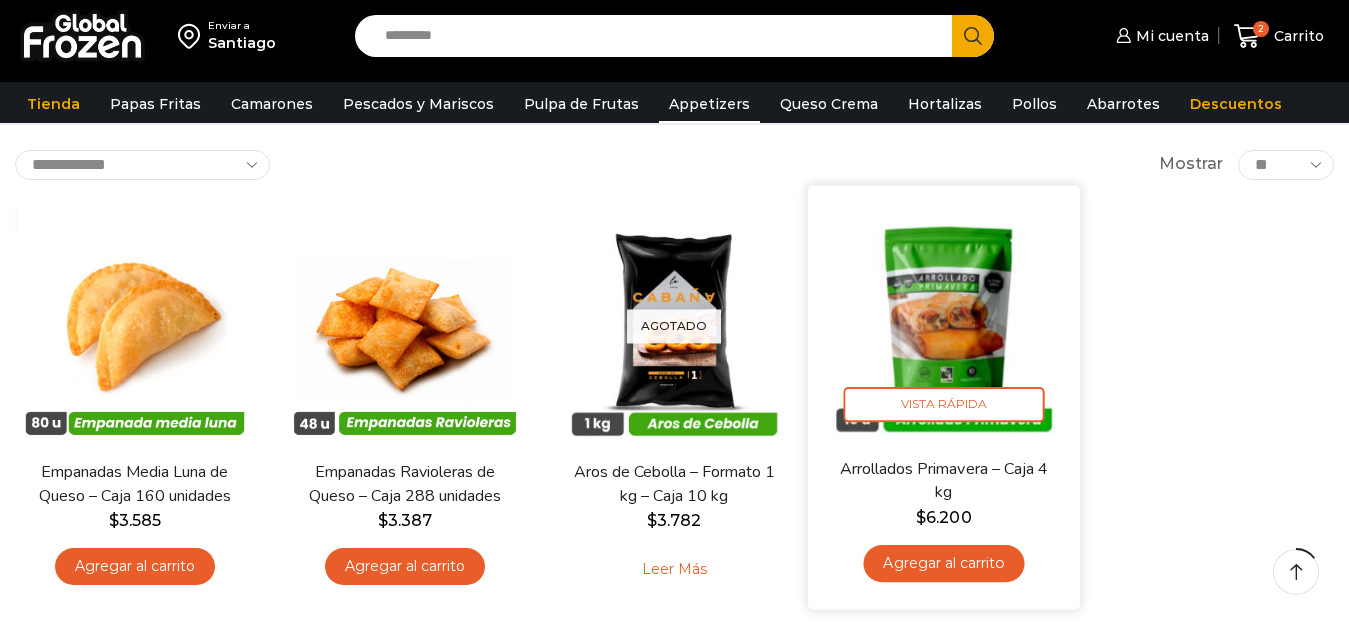 scroll, scrollTop: 200, scrollLeft: 0, axis: vertical 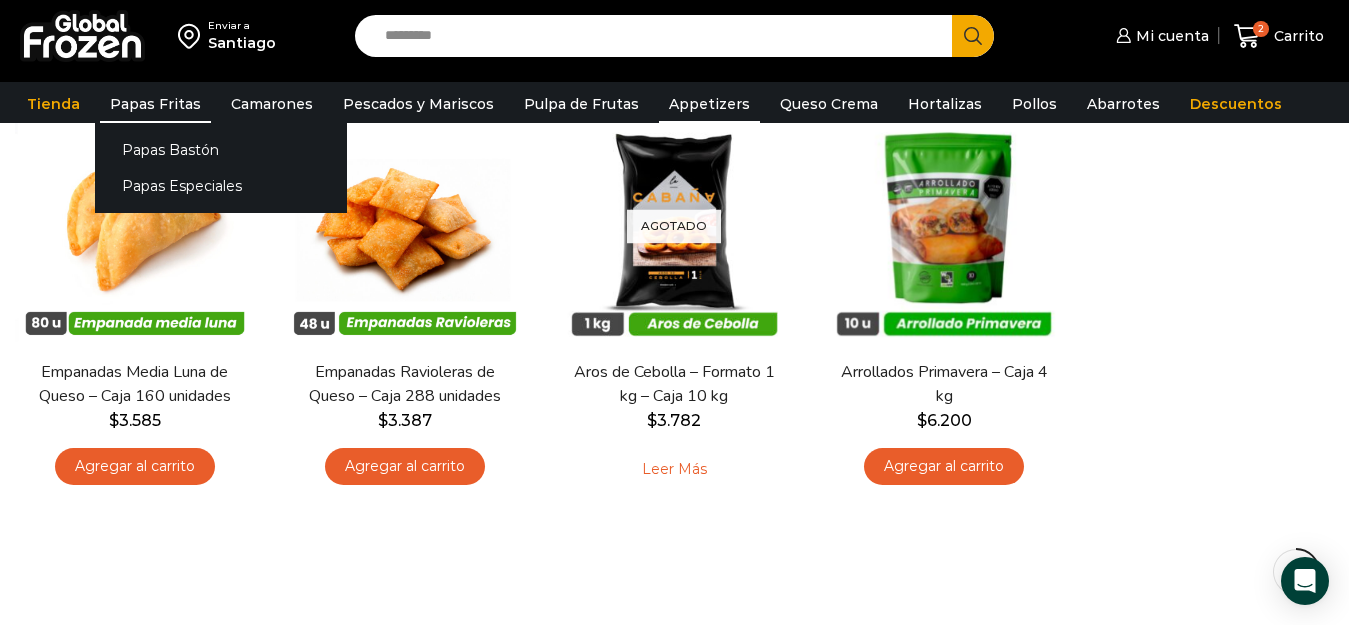 click on "Papas Fritas" at bounding box center [155, 104] 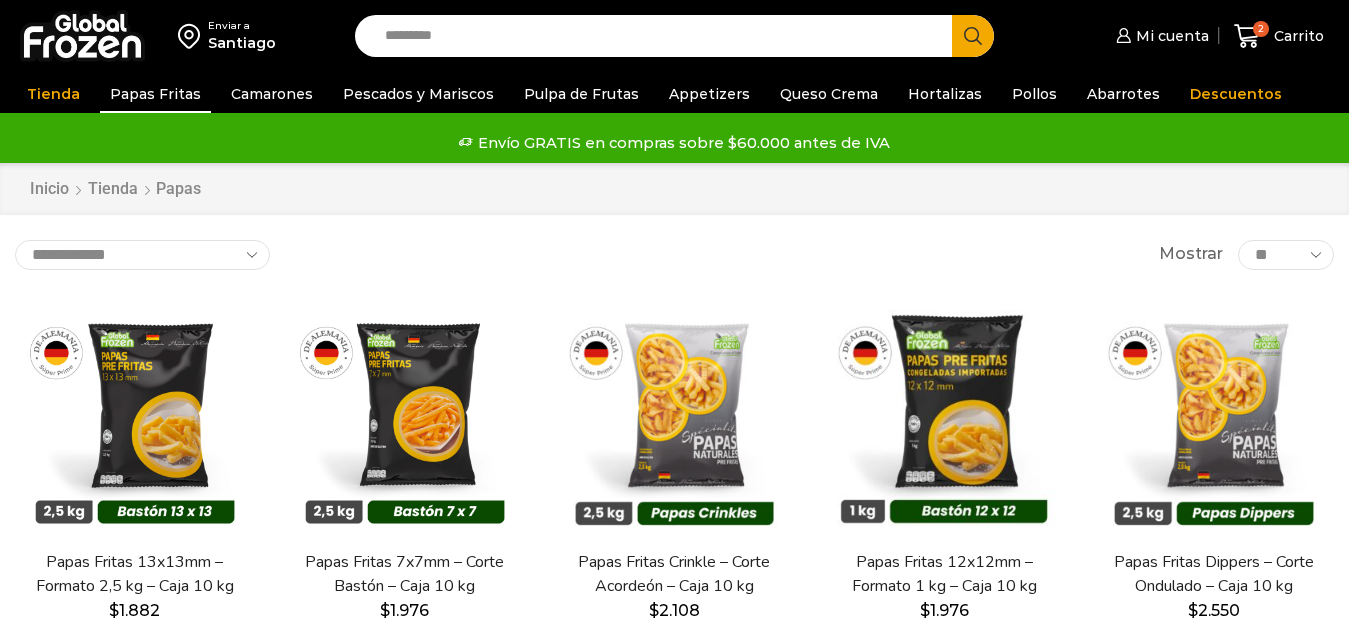 scroll, scrollTop: 0, scrollLeft: 0, axis: both 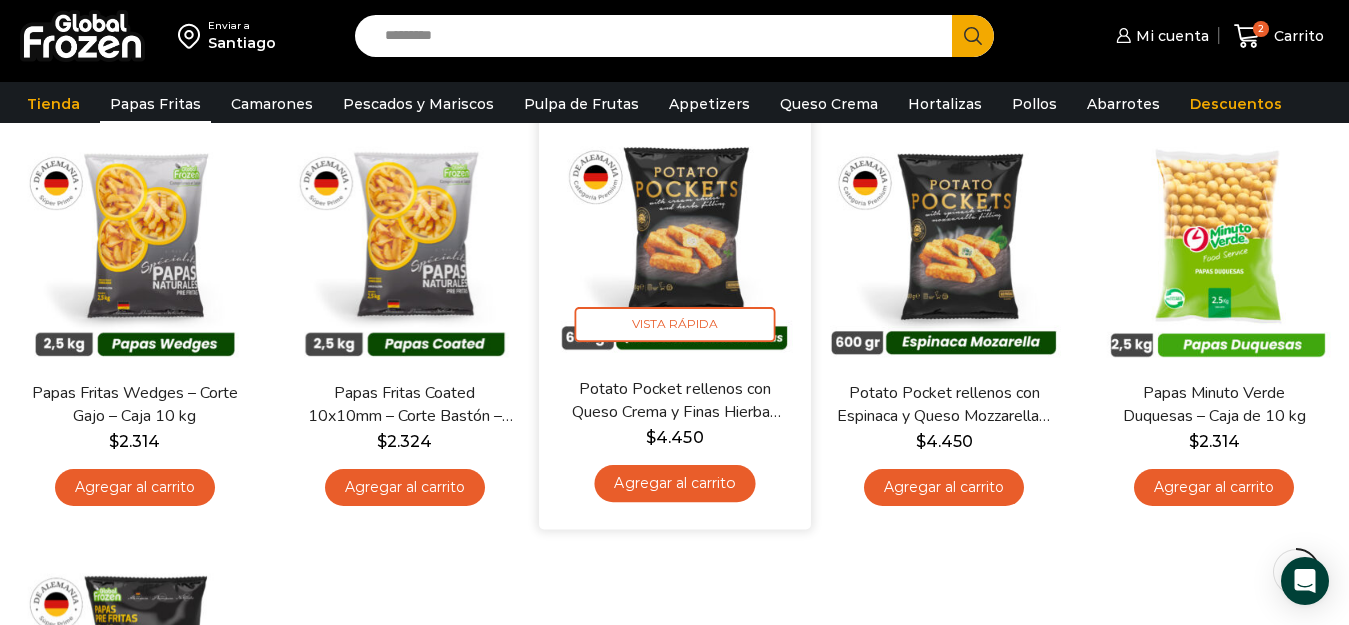click at bounding box center (674, 241) 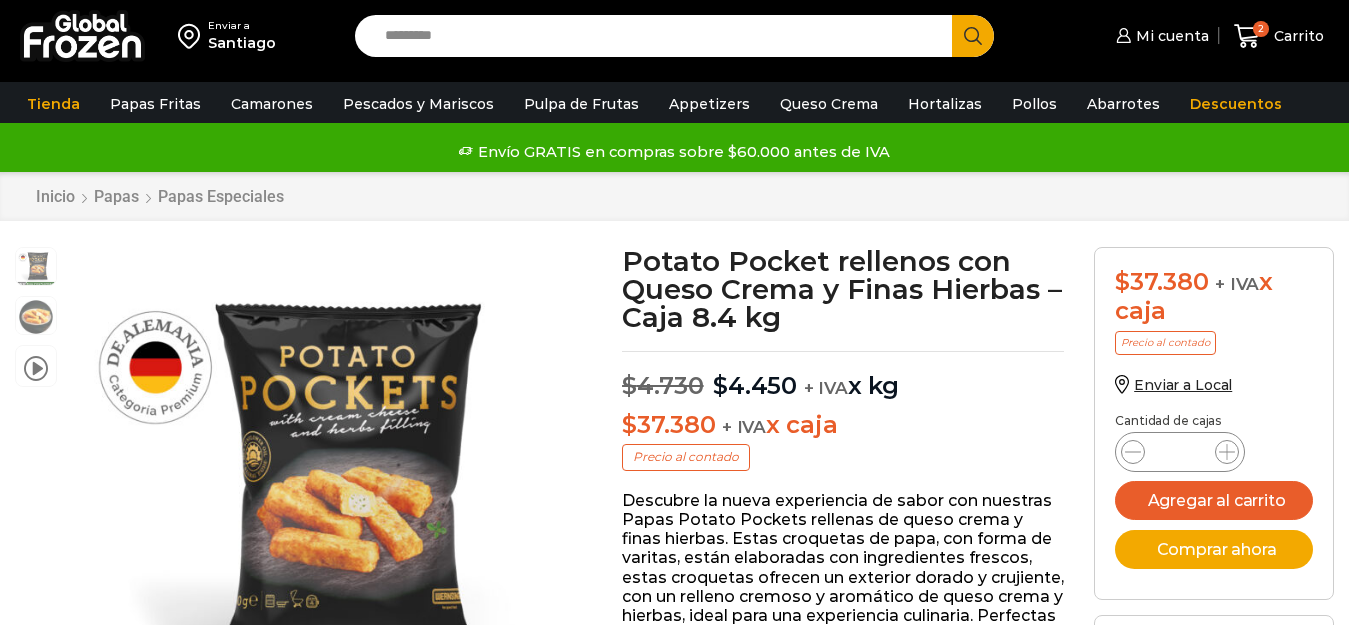 scroll, scrollTop: 1, scrollLeft: 0, axis: vertical 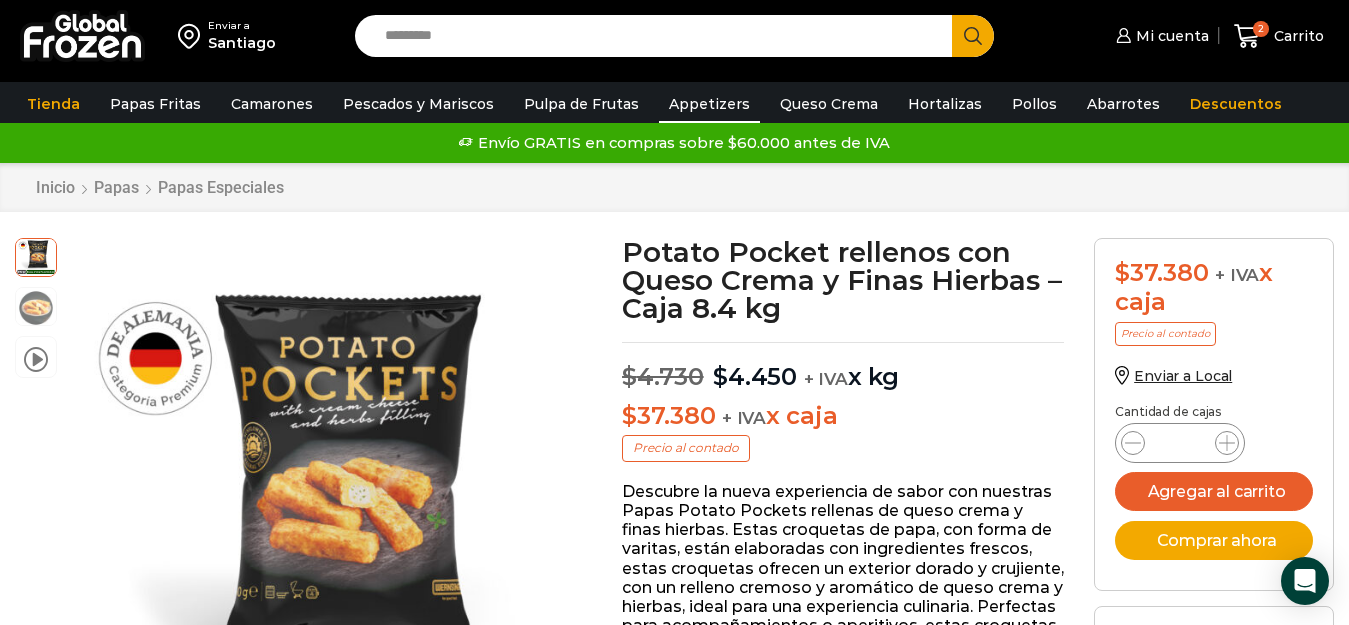 click on "Appetizers" at bounding box center (709, 104) 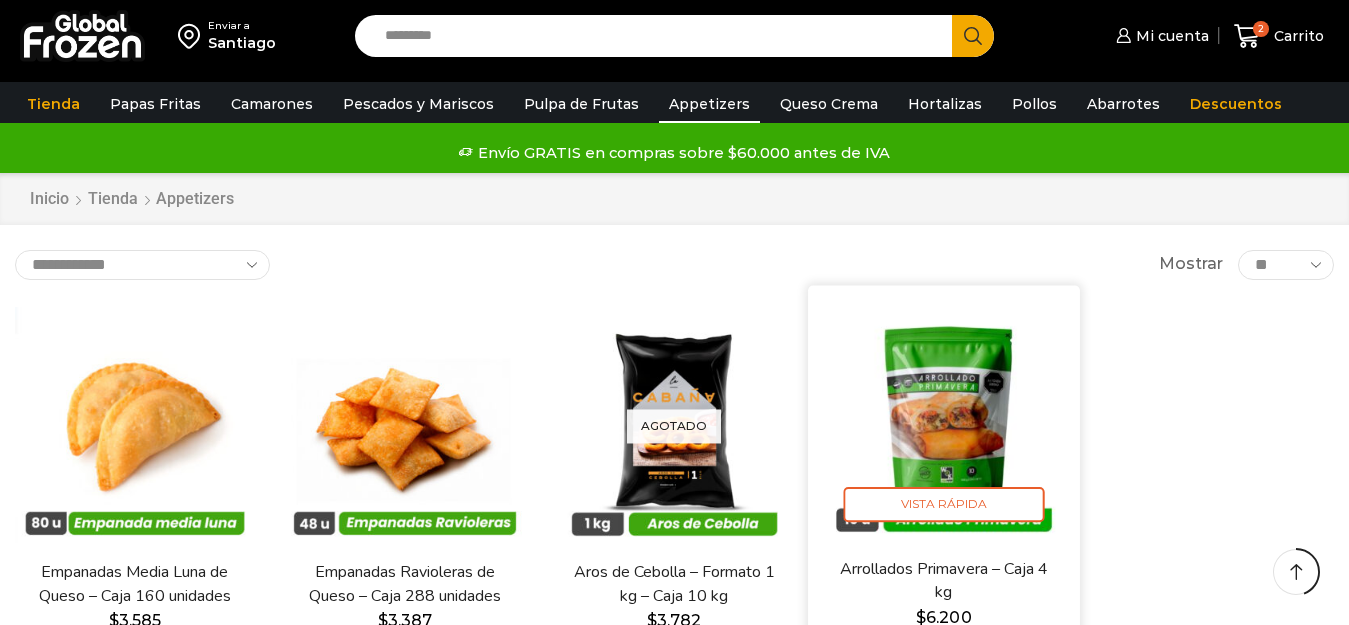 scroll, scrollTop: 300, scrollLeft: 0, axis: vertical 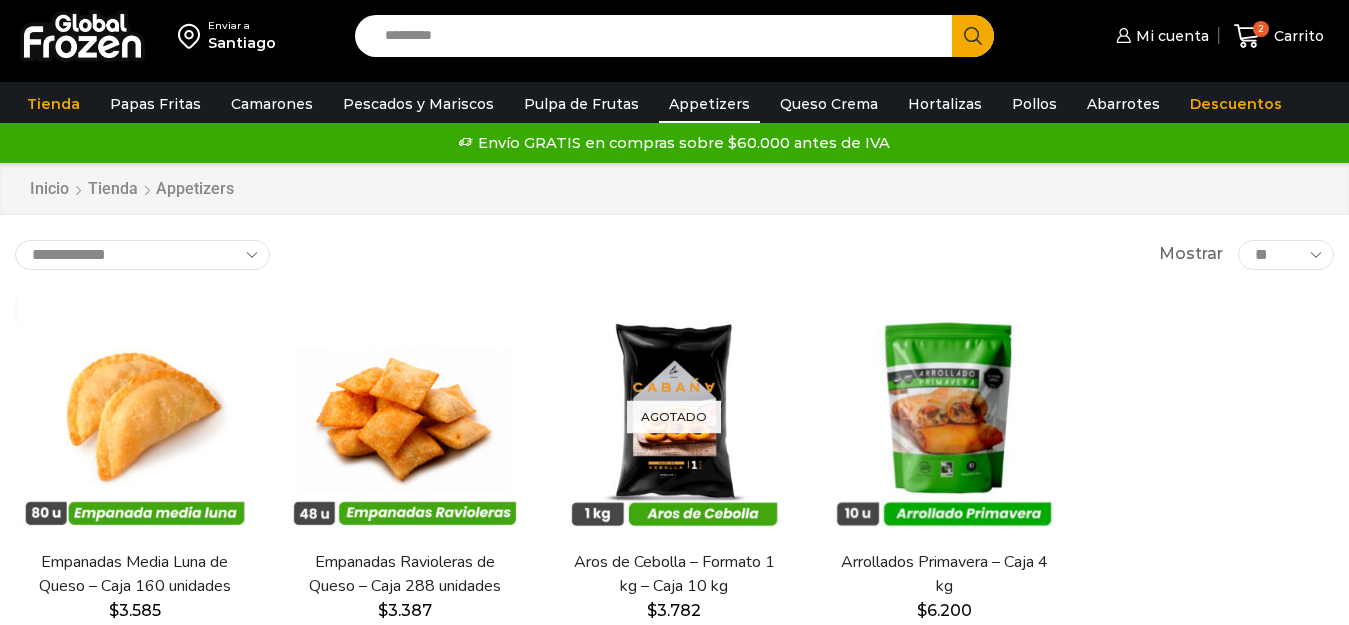 click on "Search input" at bounding box center (659, 36) 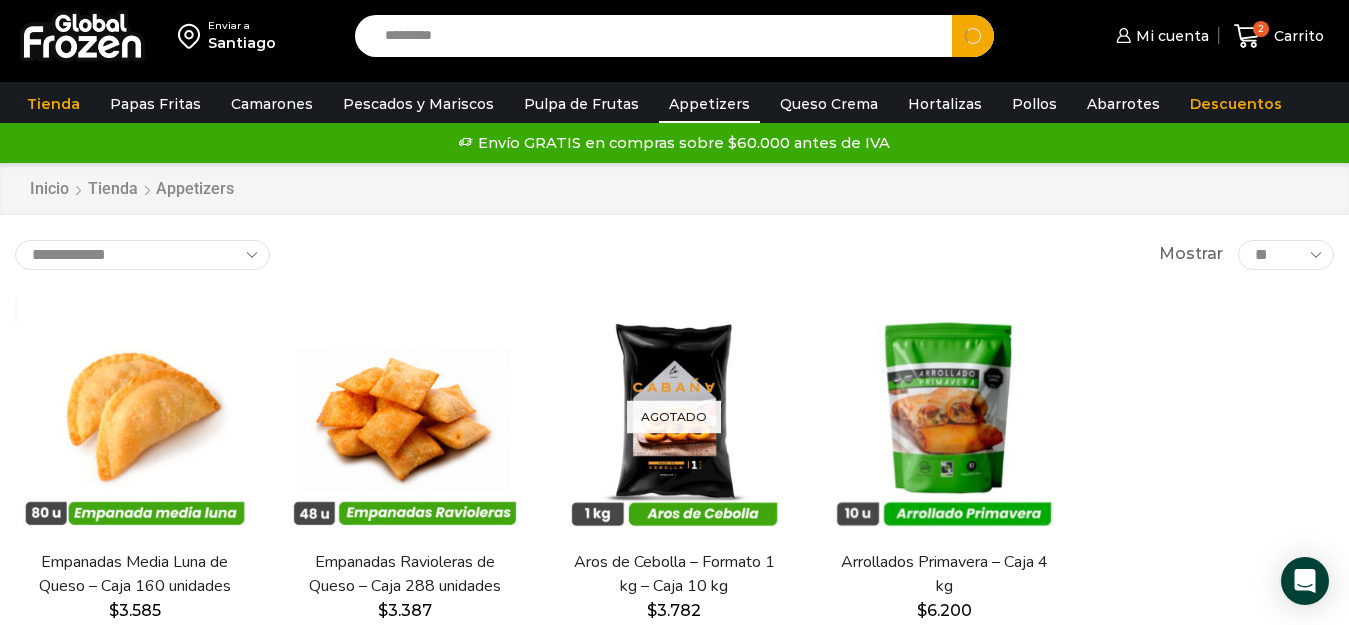 type on "*********" 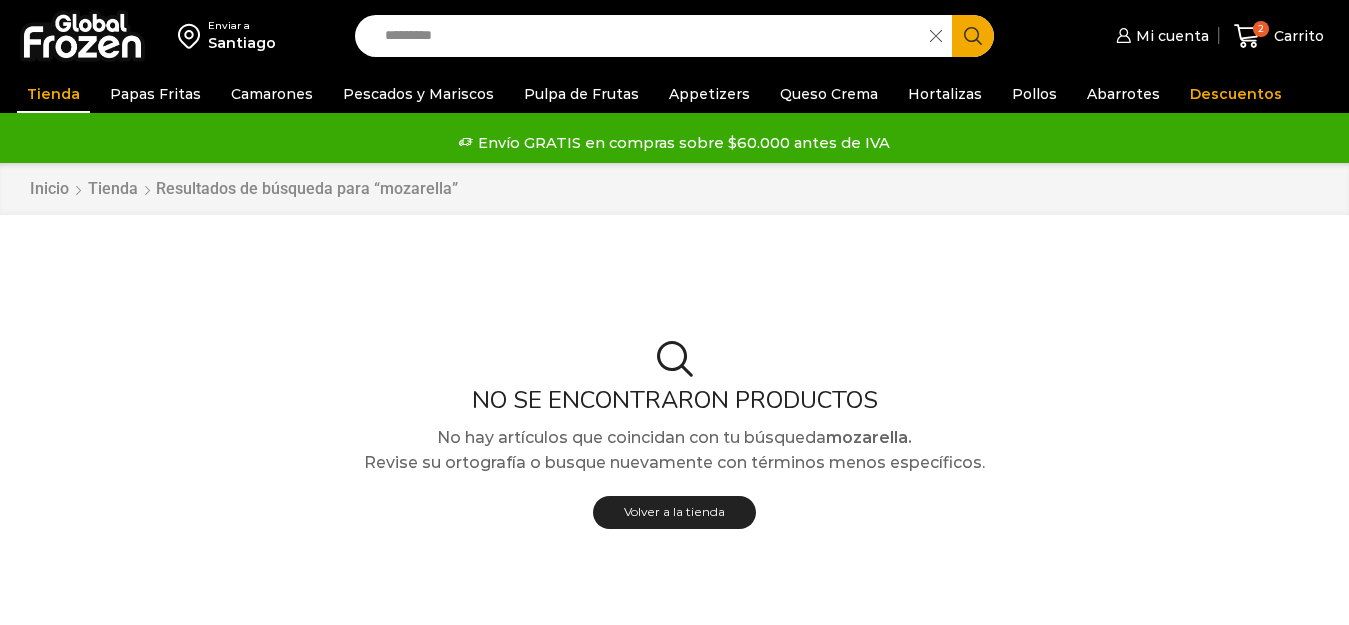 scroll, scrollTop: 0, scrollLeft: 0, axis: both 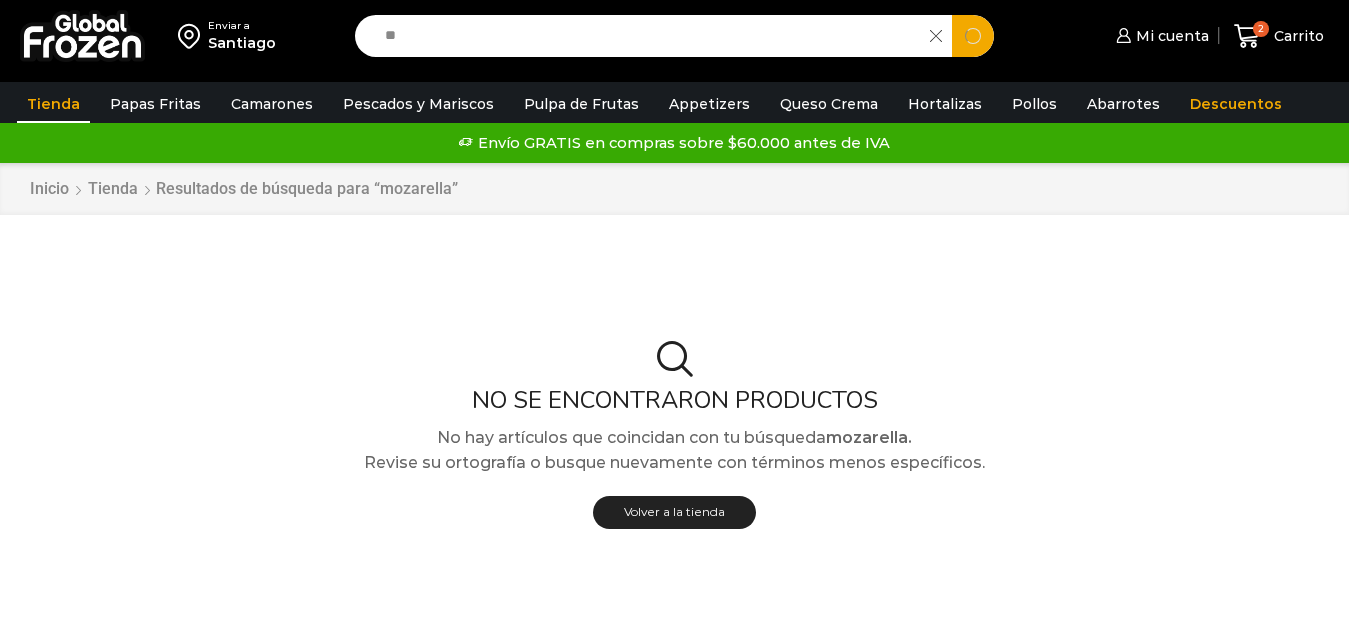 type on "*" 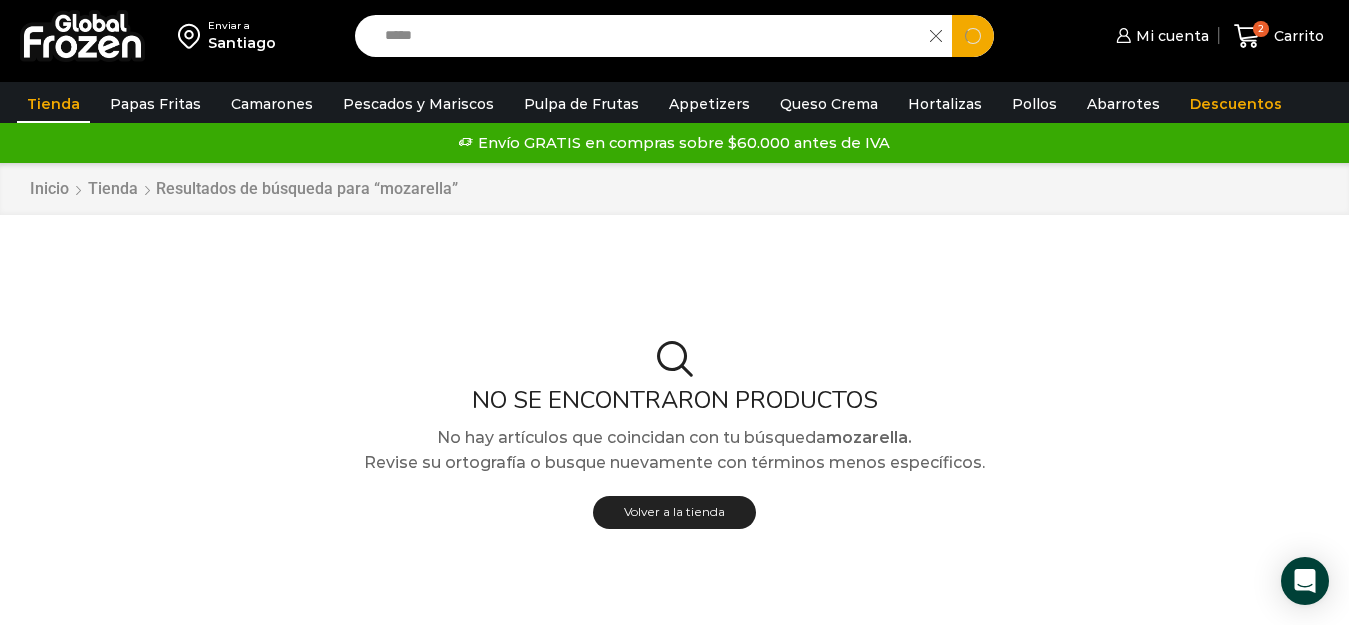 type on "*****" 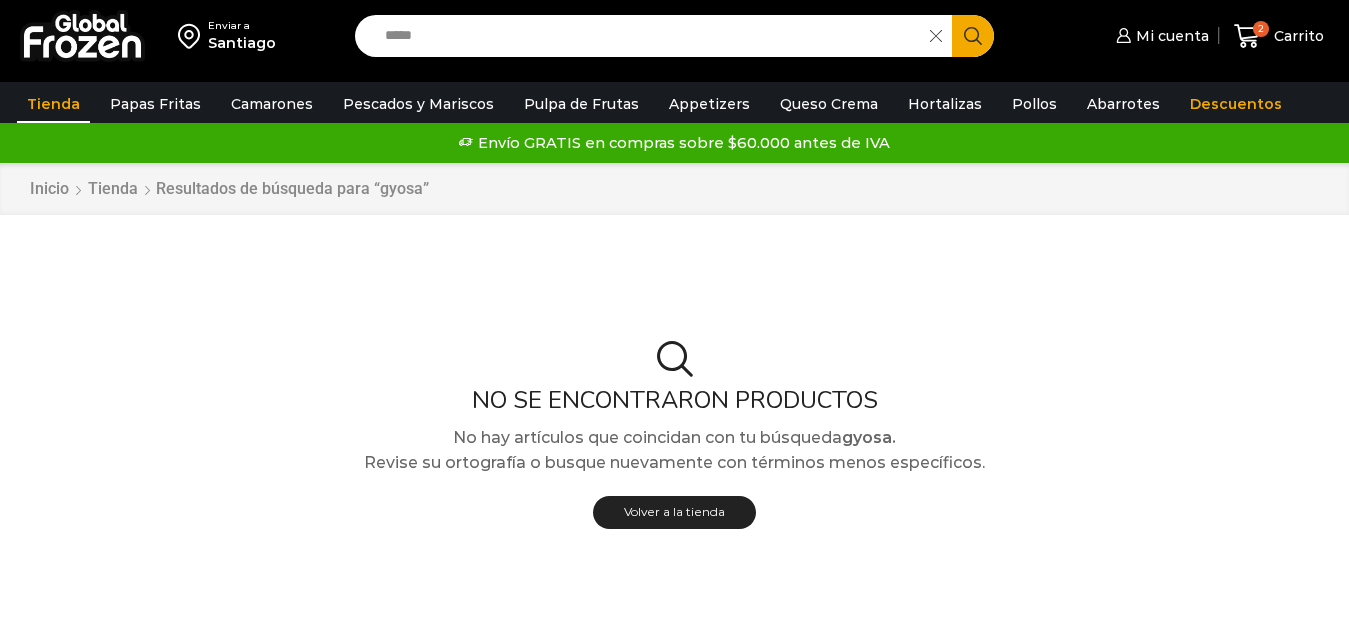 scroll, scrollTop: 0, scrollLeft: 0, axis: both 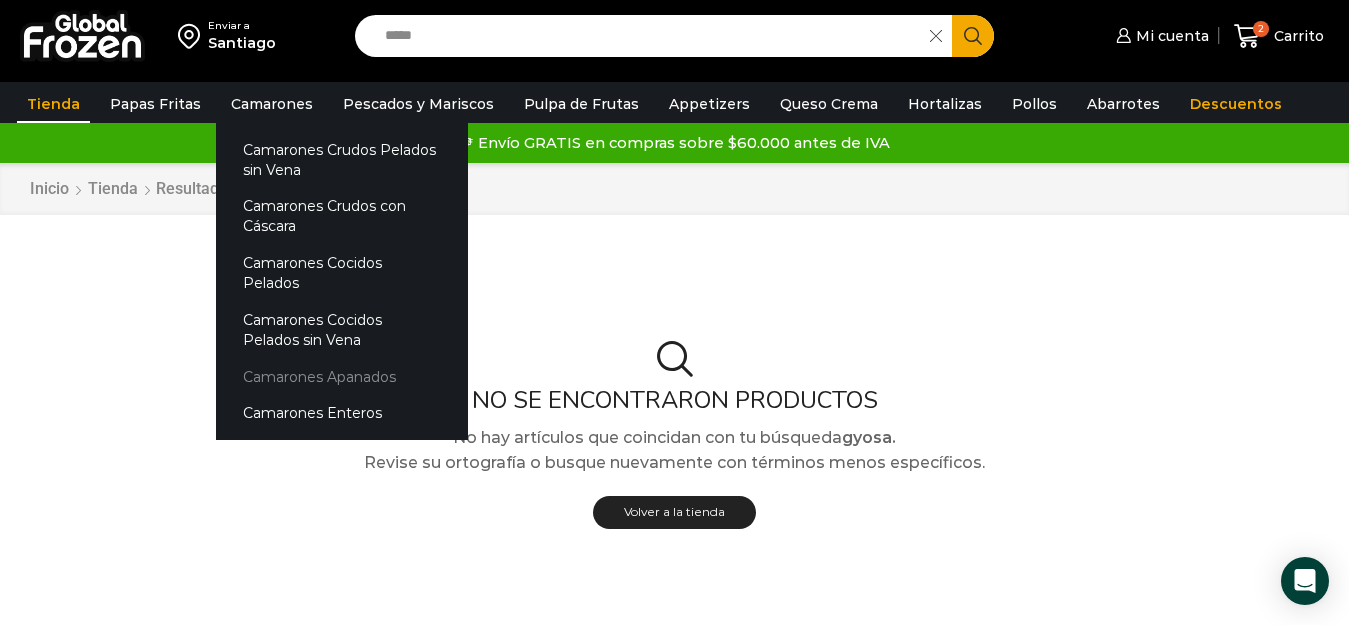 click on "Camarones Apanados" at bounding box center (342, 376) 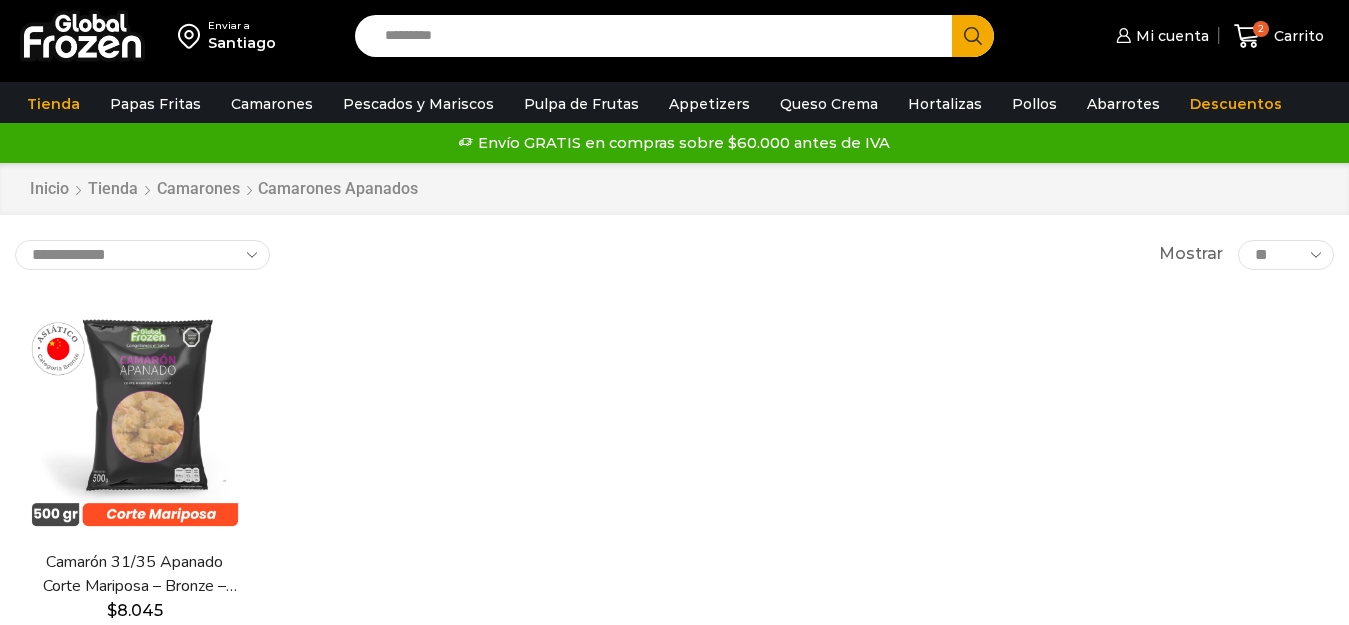 scroll, scrollTop: 0, scrollLeft: 0, axis: both 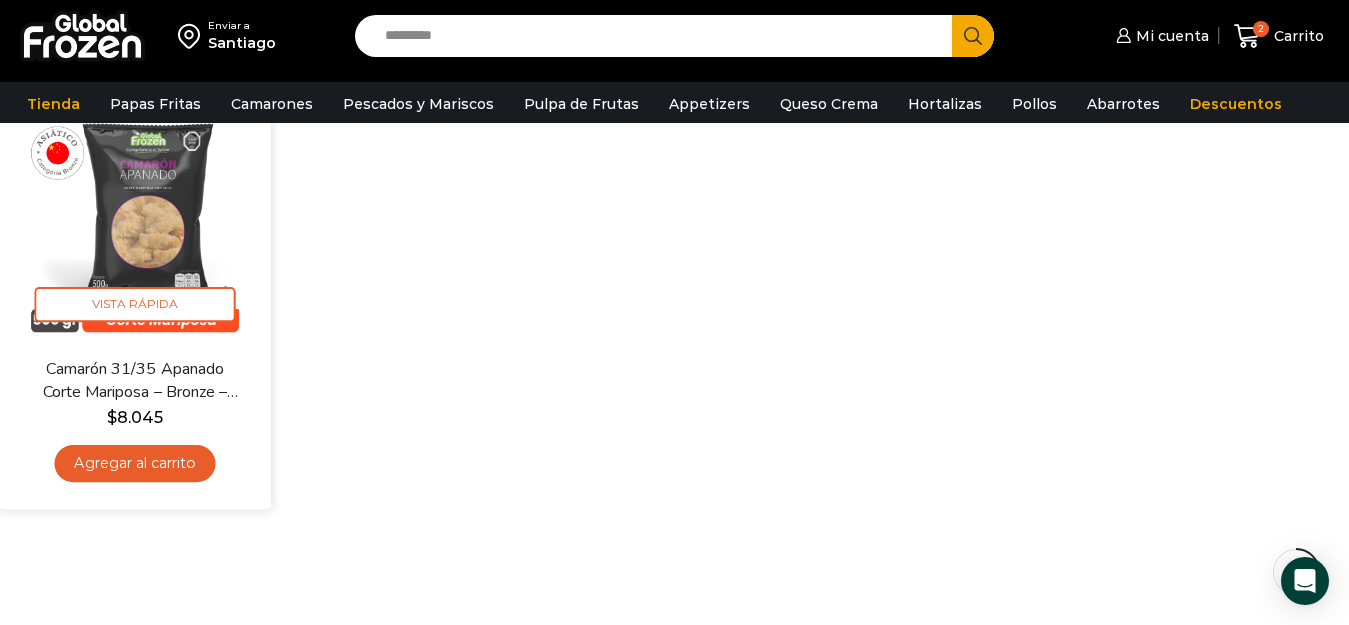 click at bounding box center (134, 220) 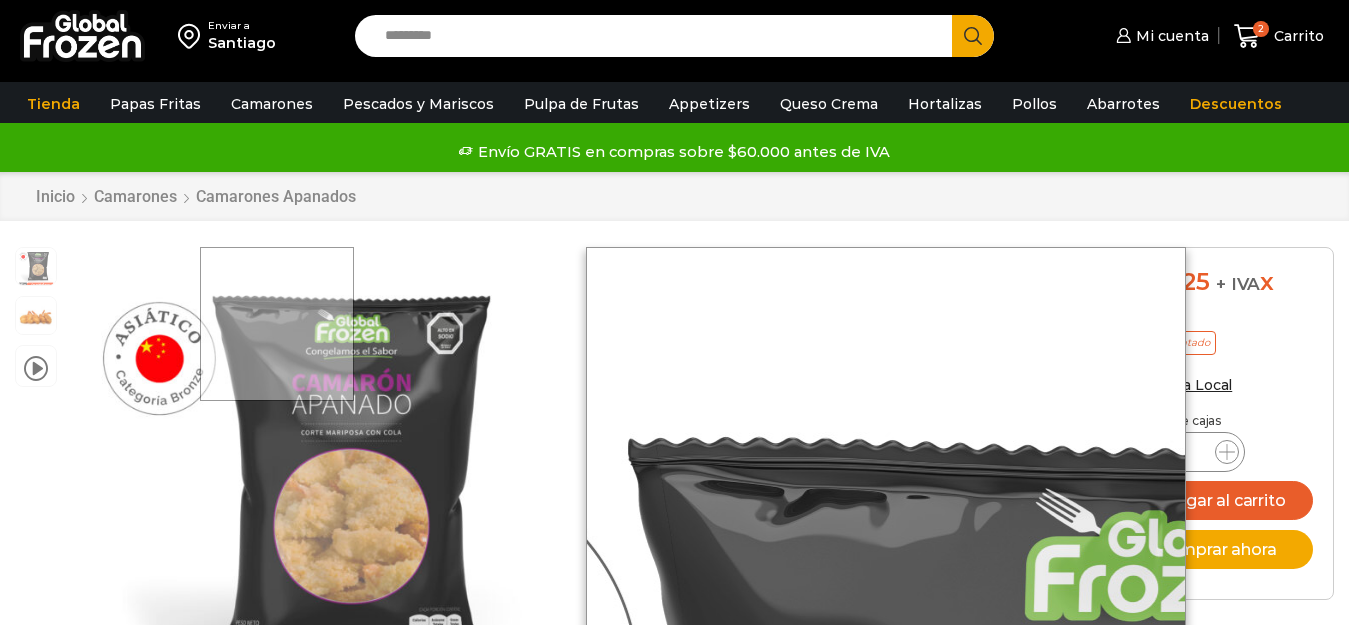 scroll, scrollTop: 1, scrollLeft: 0, axis: vertical 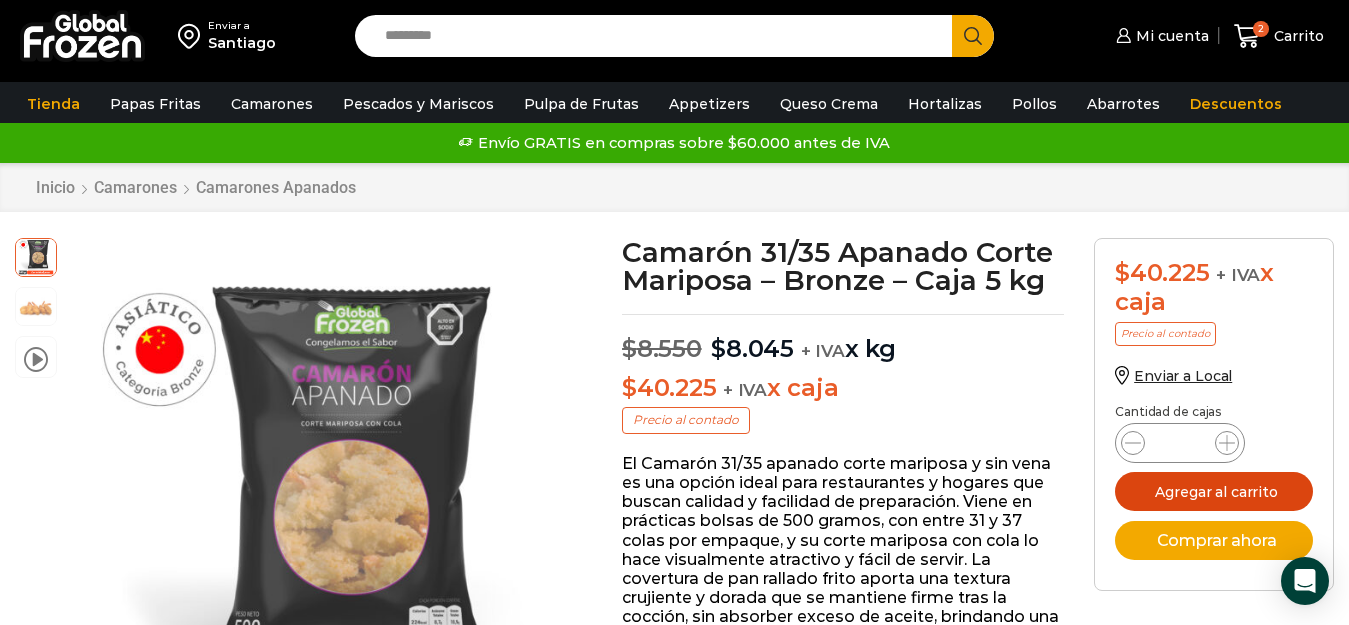 click on "Agregar al carrito" at bounding box center (1214, 491) 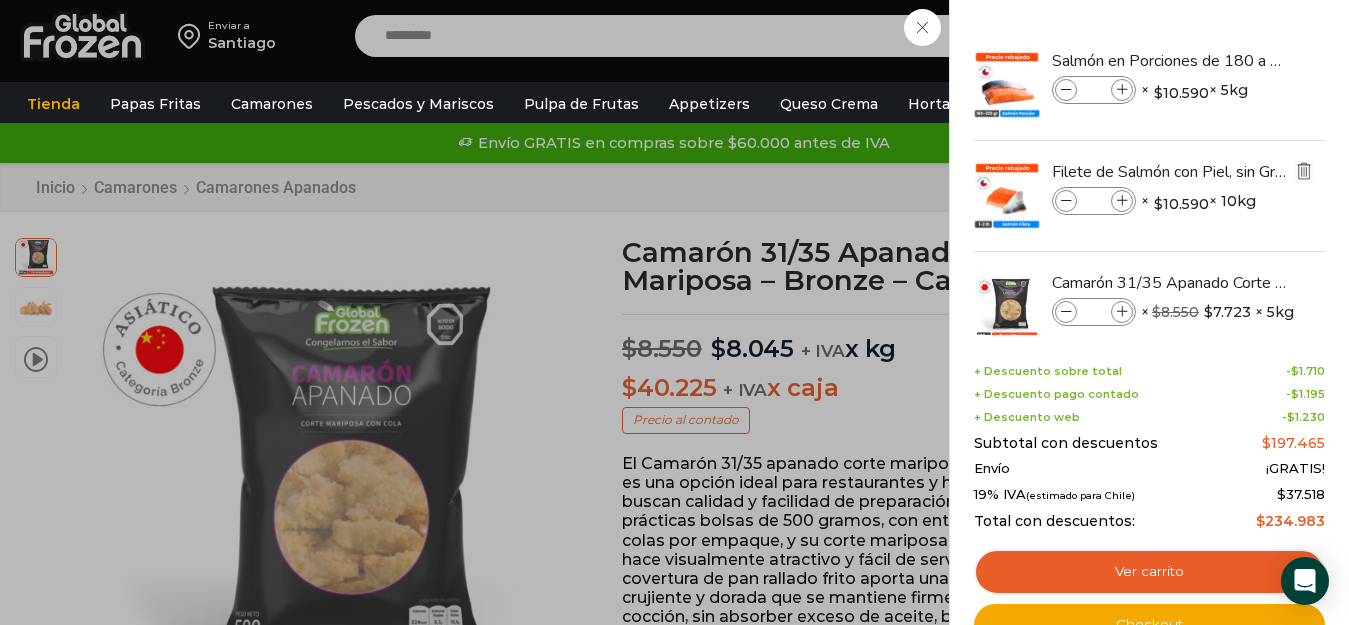 click at bounding box center [1304, 171] 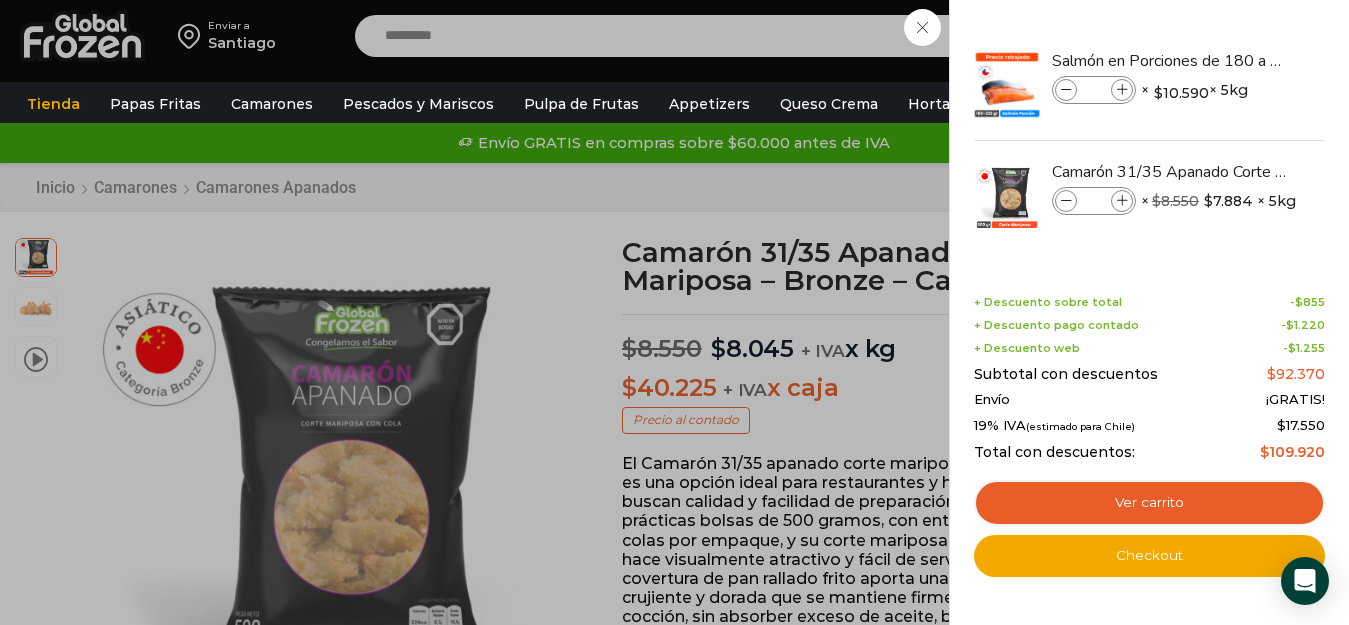 click on "2
Carrito
2
2
Shopping Cart
*" at bounding box center (1279, 36) 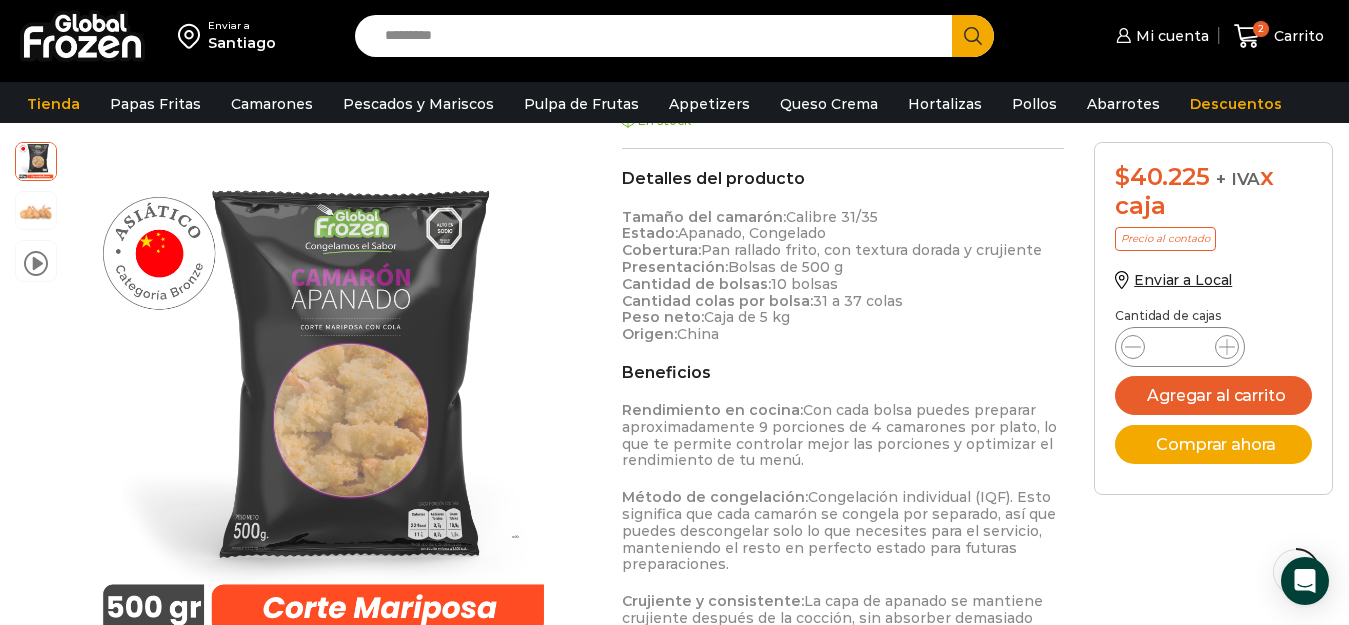 scroll, scrollTop: 900, scrollLeft: 0, axis: vertical 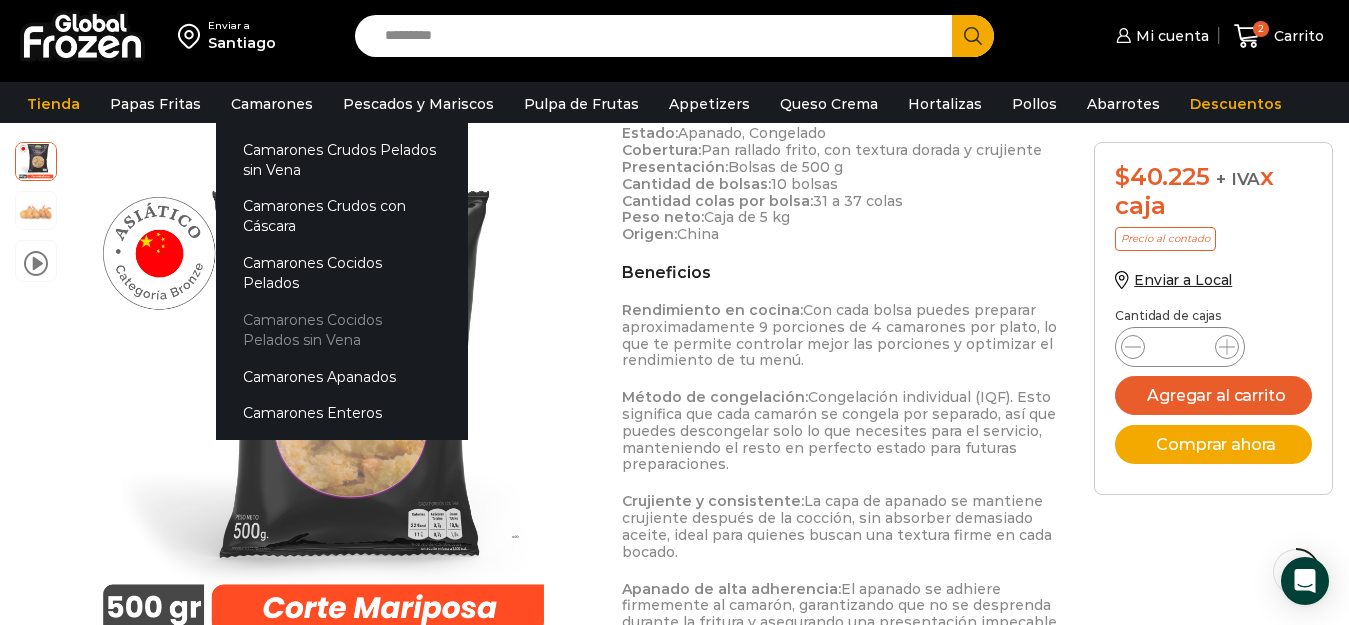 click on "Camarones Cocidos Pelados sin Vena" at bounding box center [342, 329] 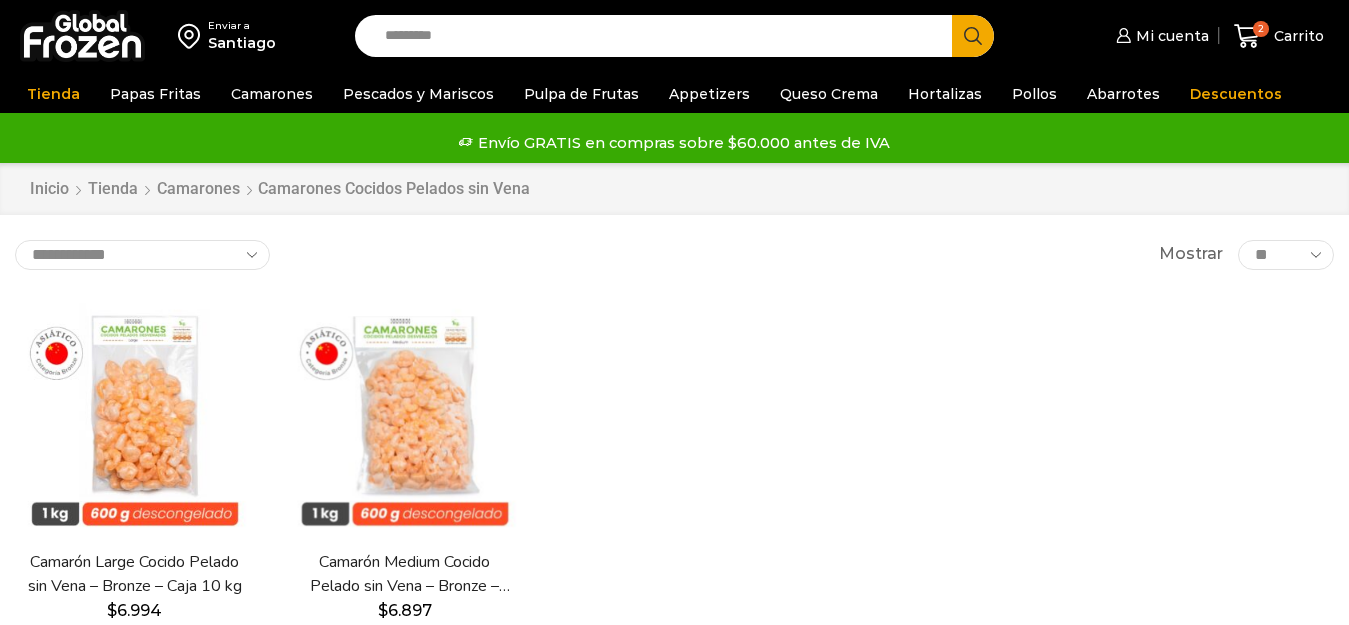 scroll, scrollTop: 0, scrollLeft: 0, axis: both 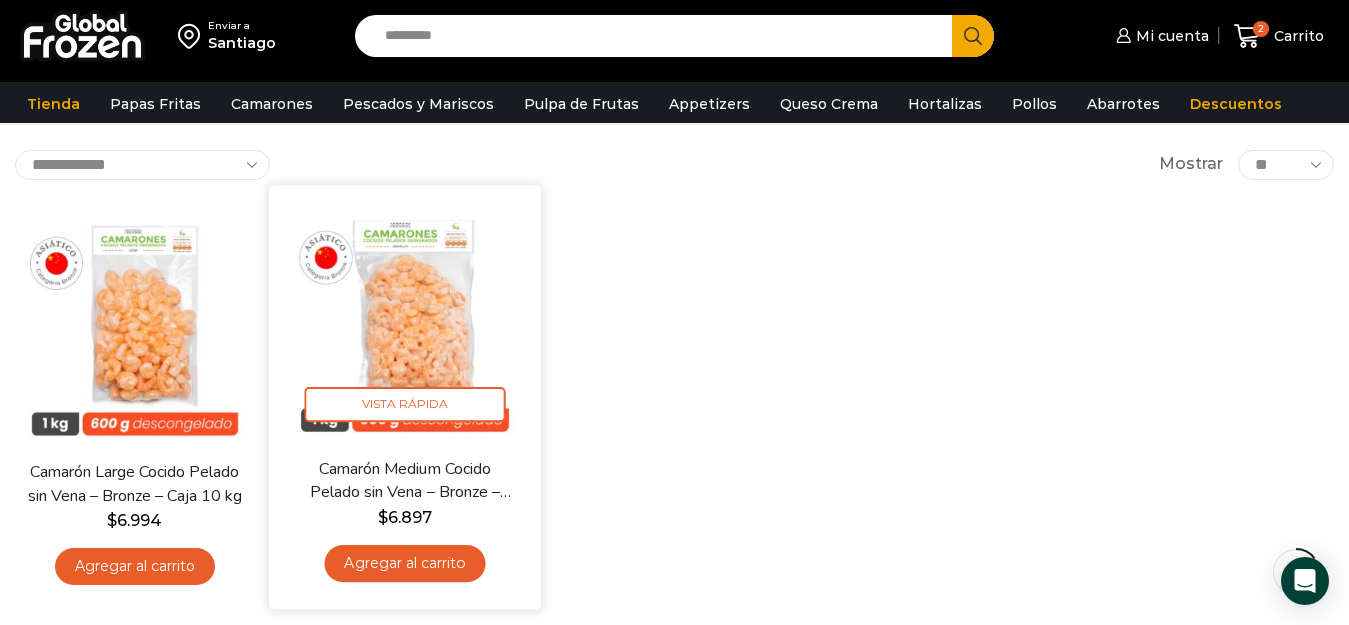 click at bounding box center [404, 320] 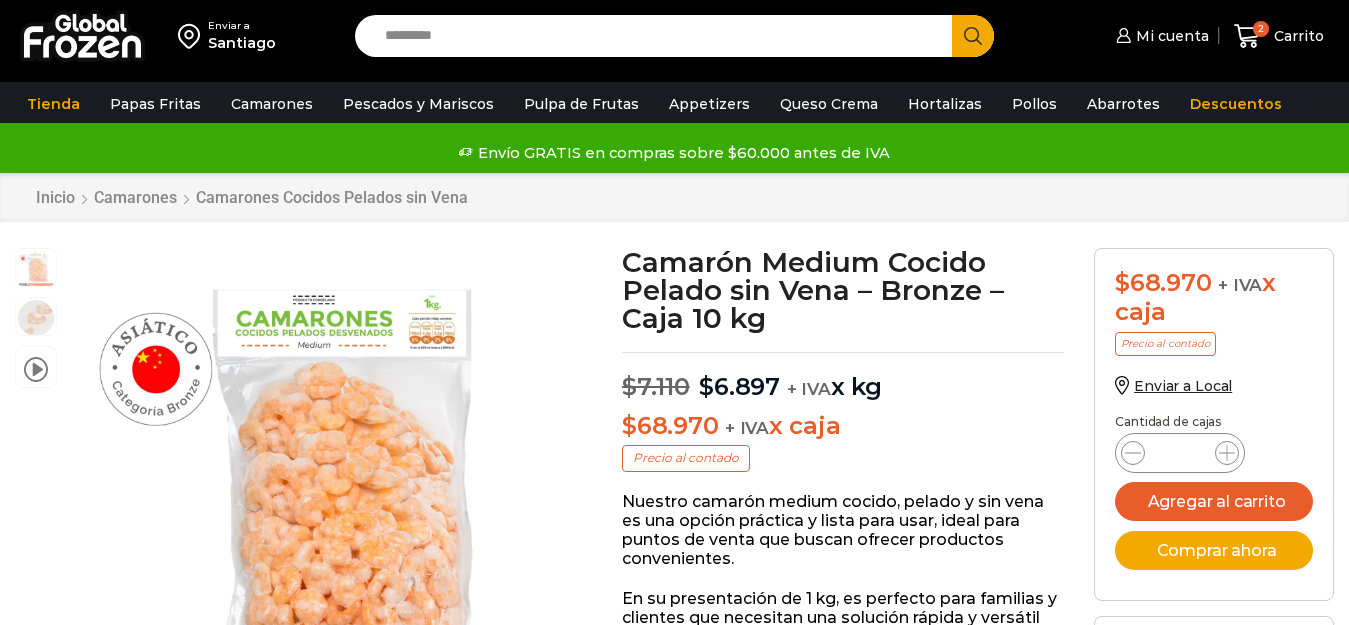 scroll, scrollTop: 1, scrollLeft: 0, axis: vertical 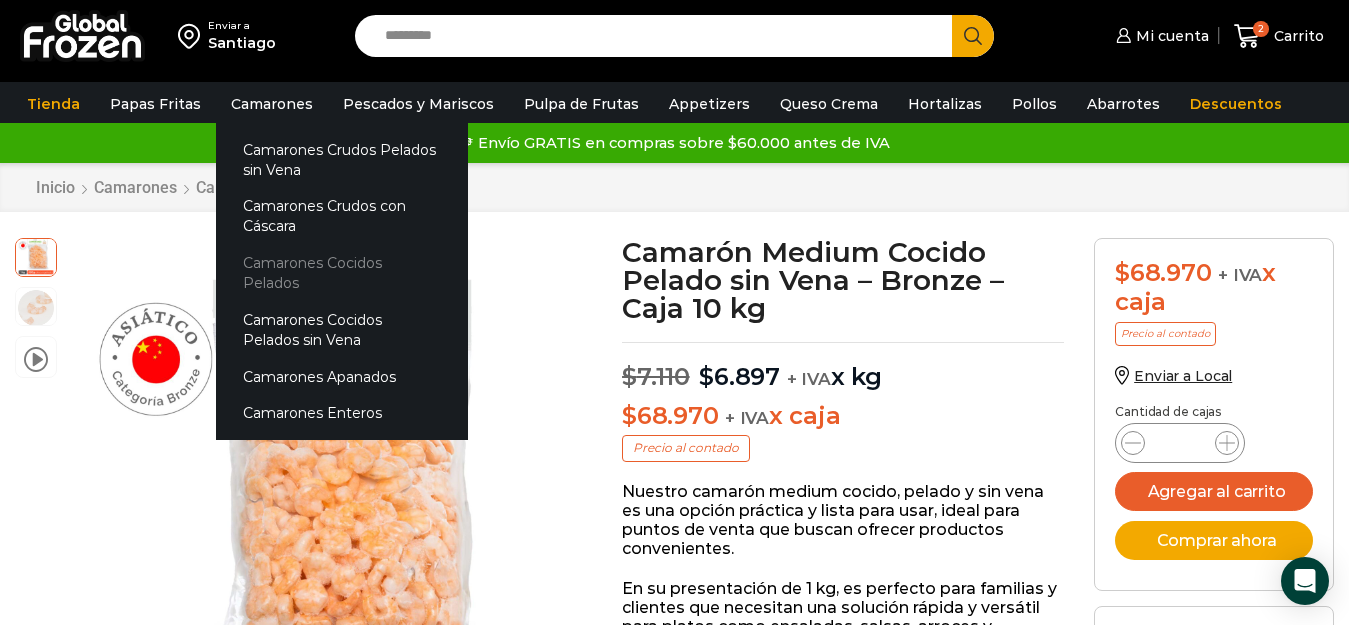 click on "Camarones Cocidos Pelados" at bounding box center [342, 273] 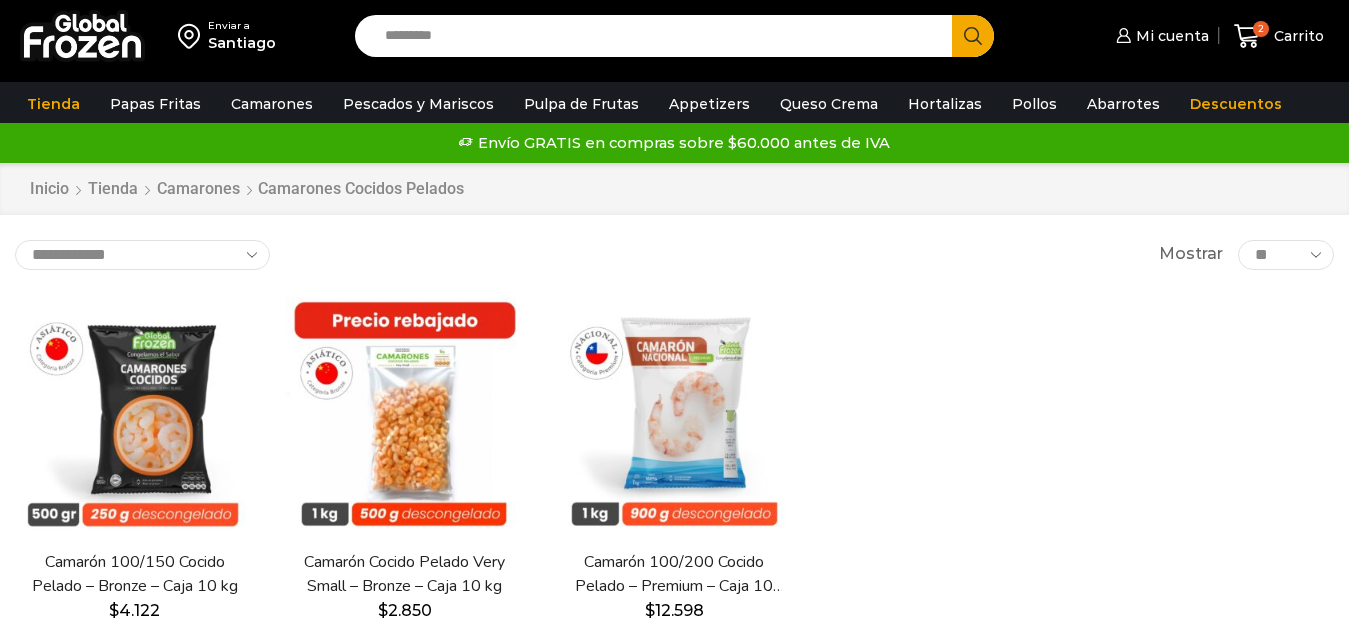 scroll, scrollTop: 0, scrollLeft: 0, axis: both 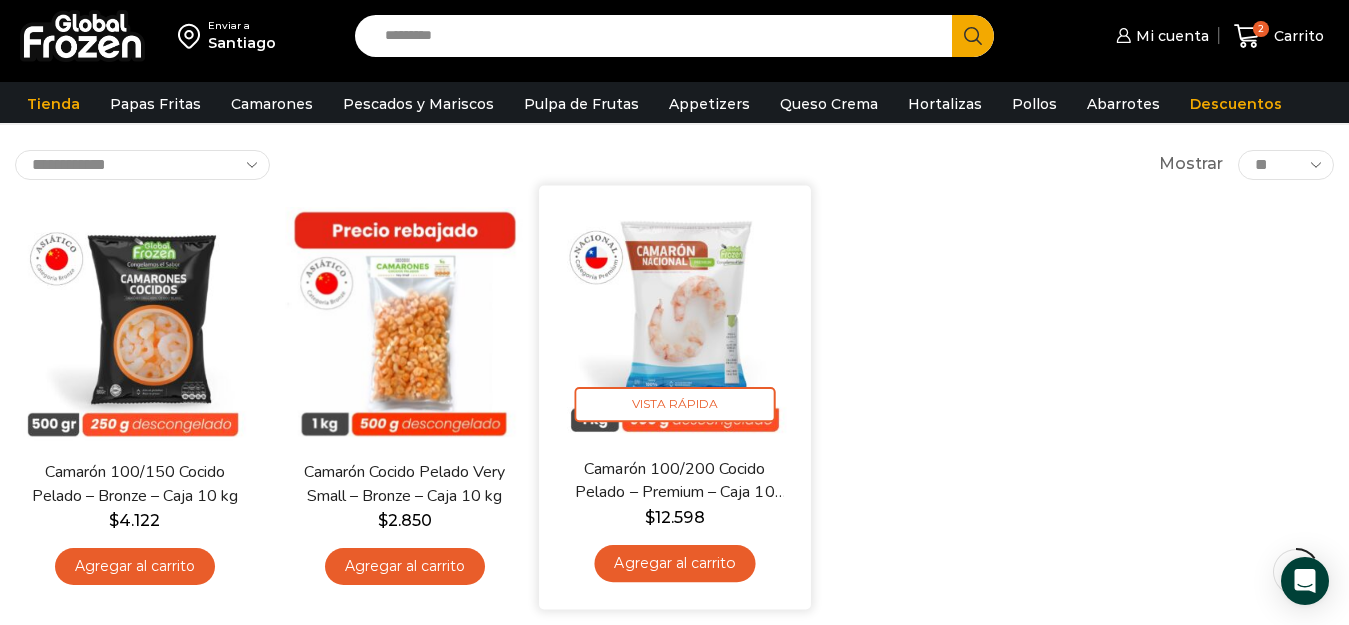 click at bounding box center (674, 320) 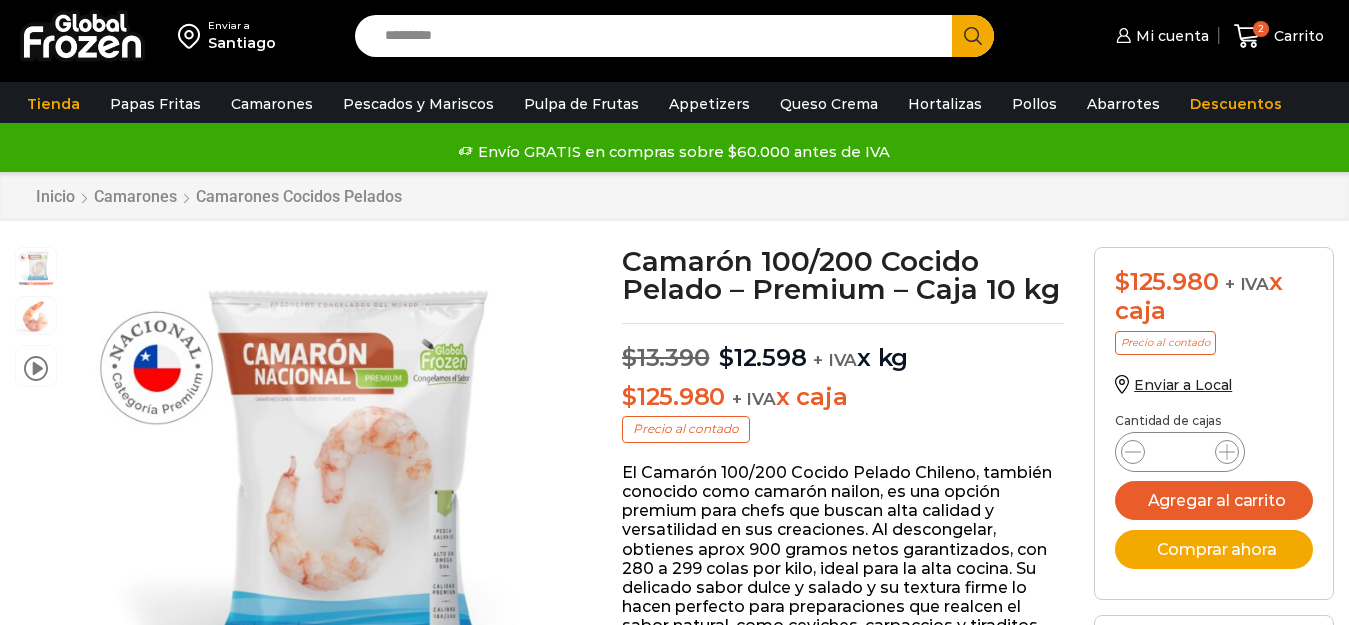scroll, scrollTop: 1, scrollLeft: 0, axis: vertical 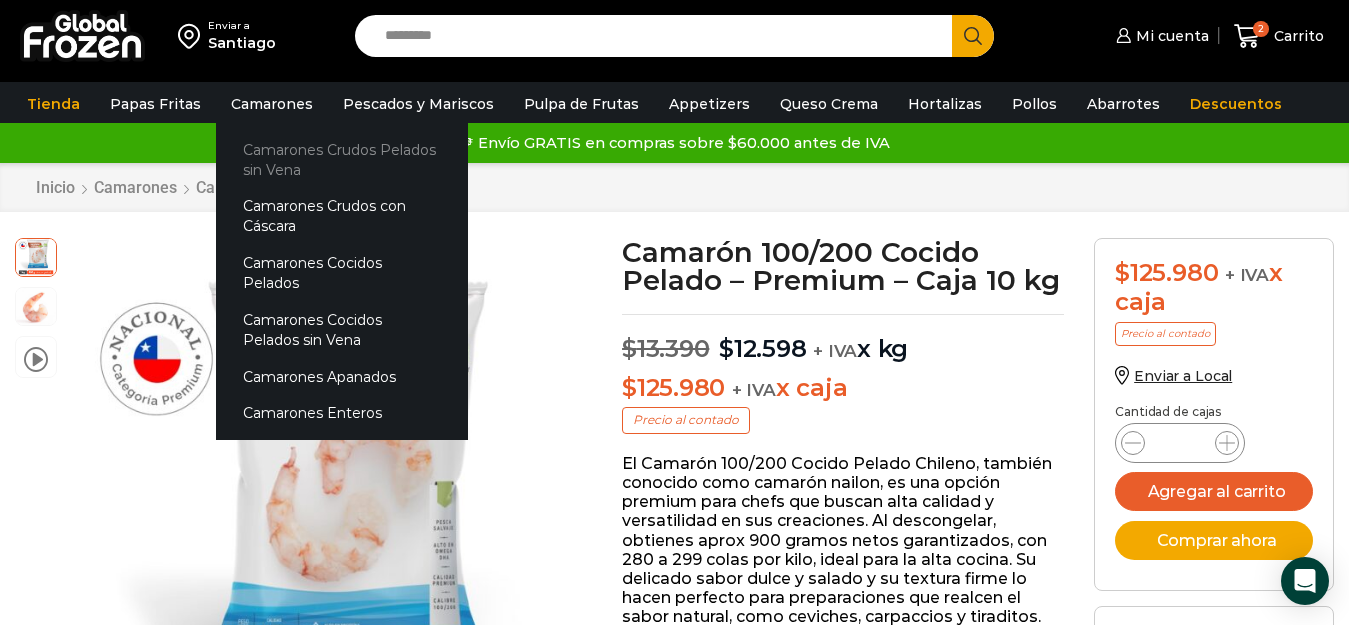 click on "Camarones Crudos Pelados sin Vena" at bounding box center (342, 159) 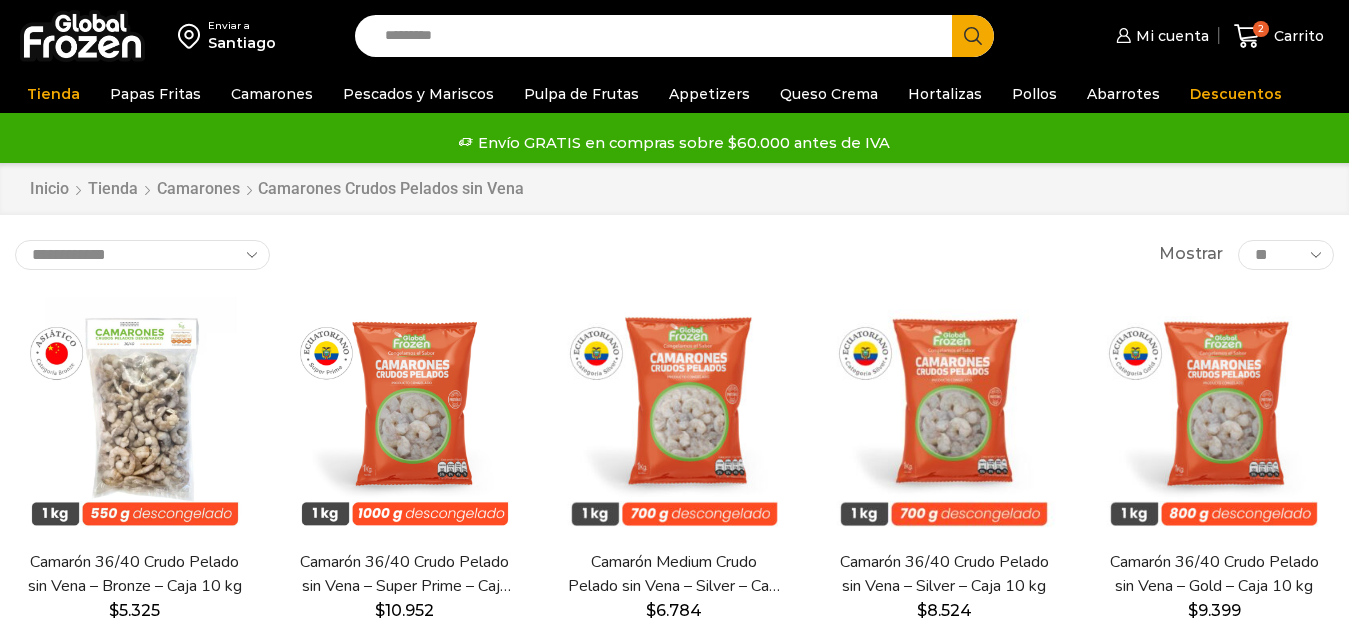 scroll, scrollTop: 0, scrollLeft: 0, axis: both 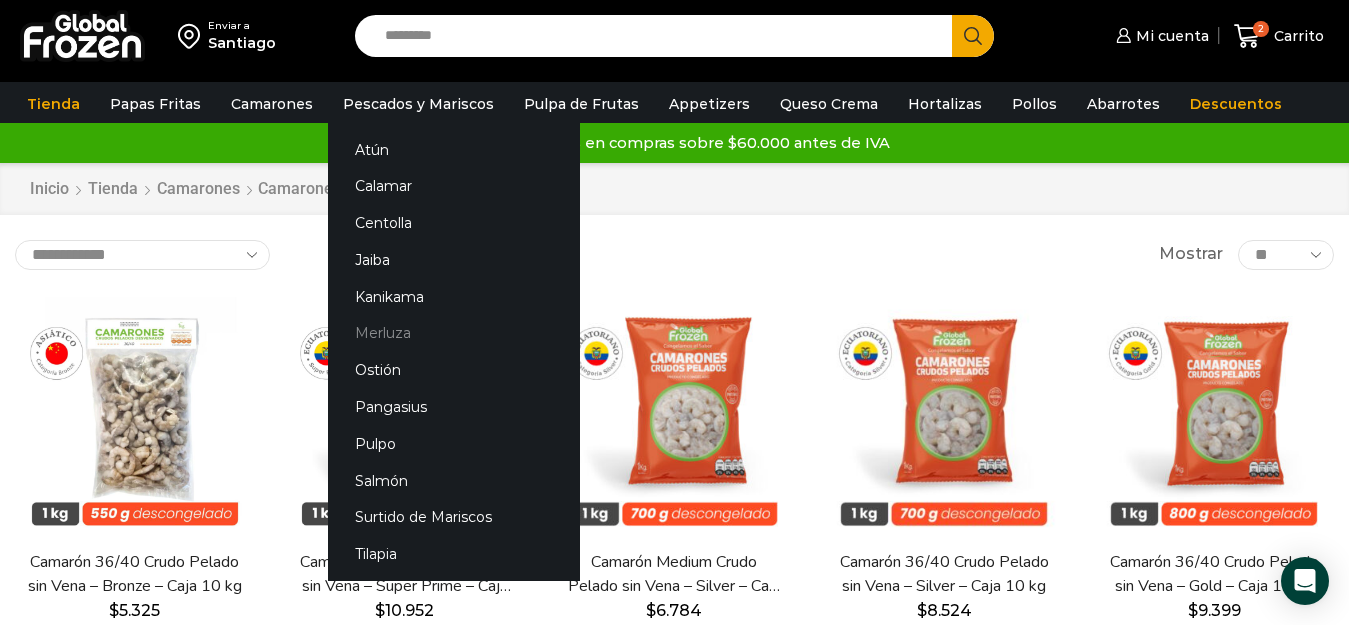 click on "Merluza" at bounding box center (454, 333) 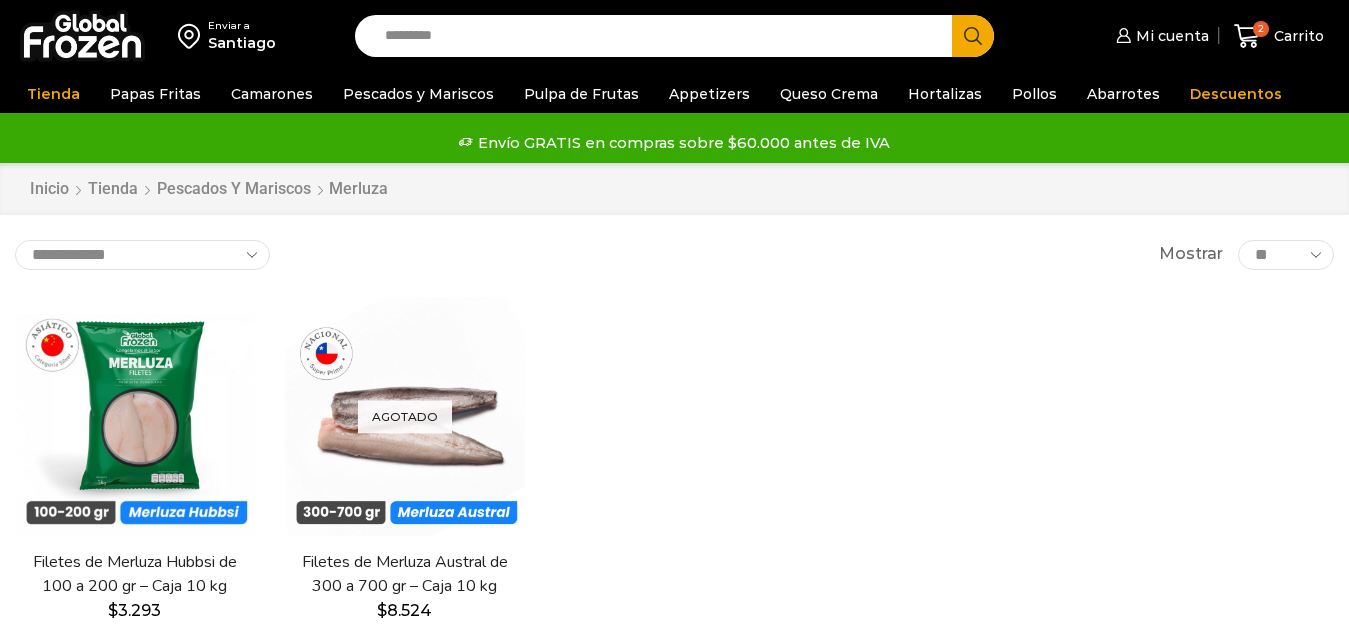 scroll, scrollTop: 0, scrollLeft: 0, axis: both 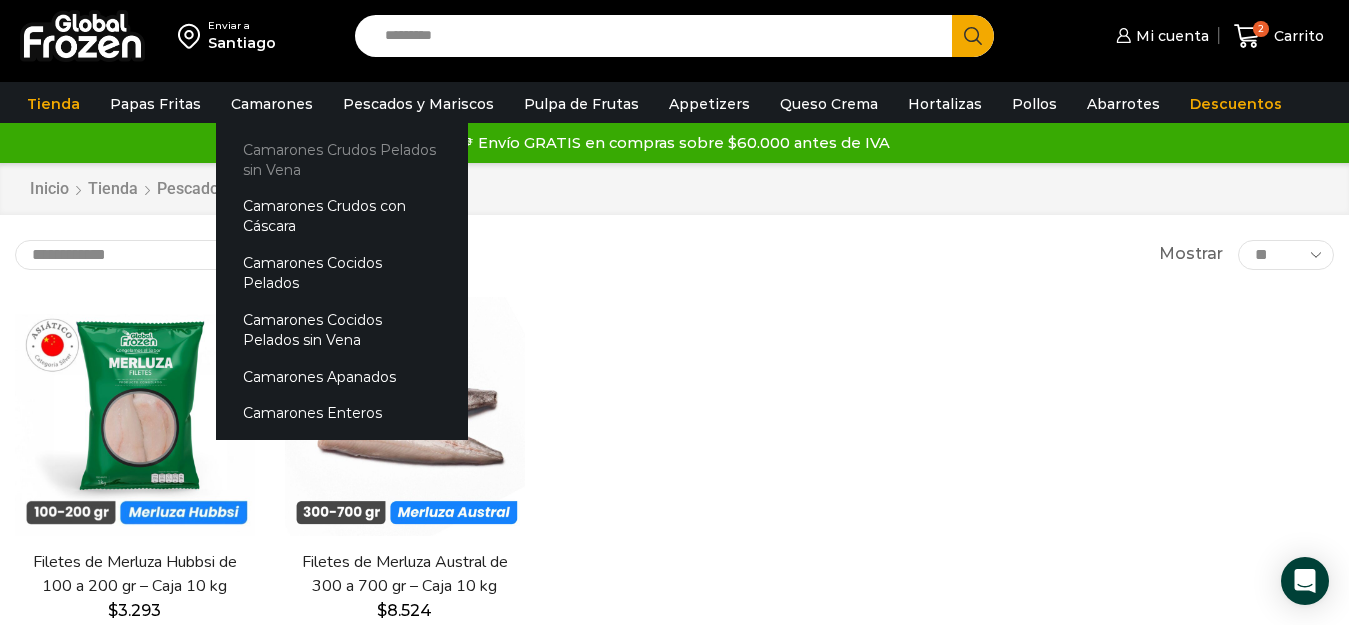 click on "Camarones Crudos Pelados sin Vena" at bounding box center [342, 159] 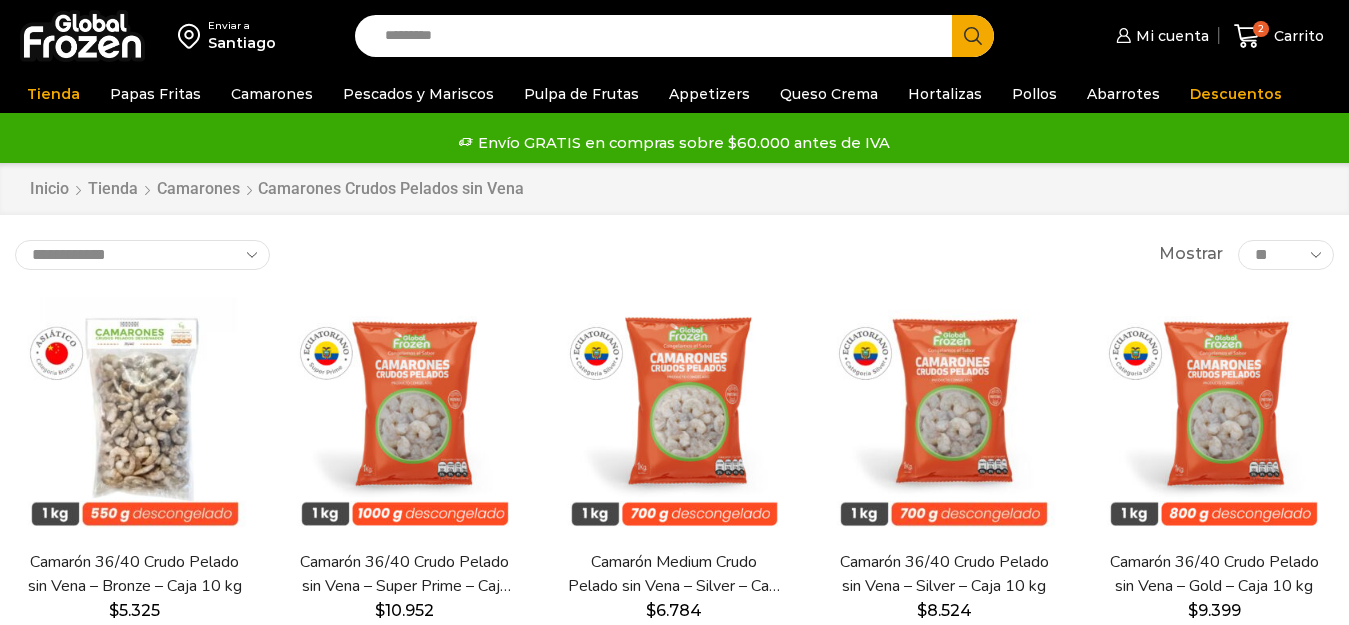 scroll, scrollTop: 0, scrollLeft: 0, axis: both 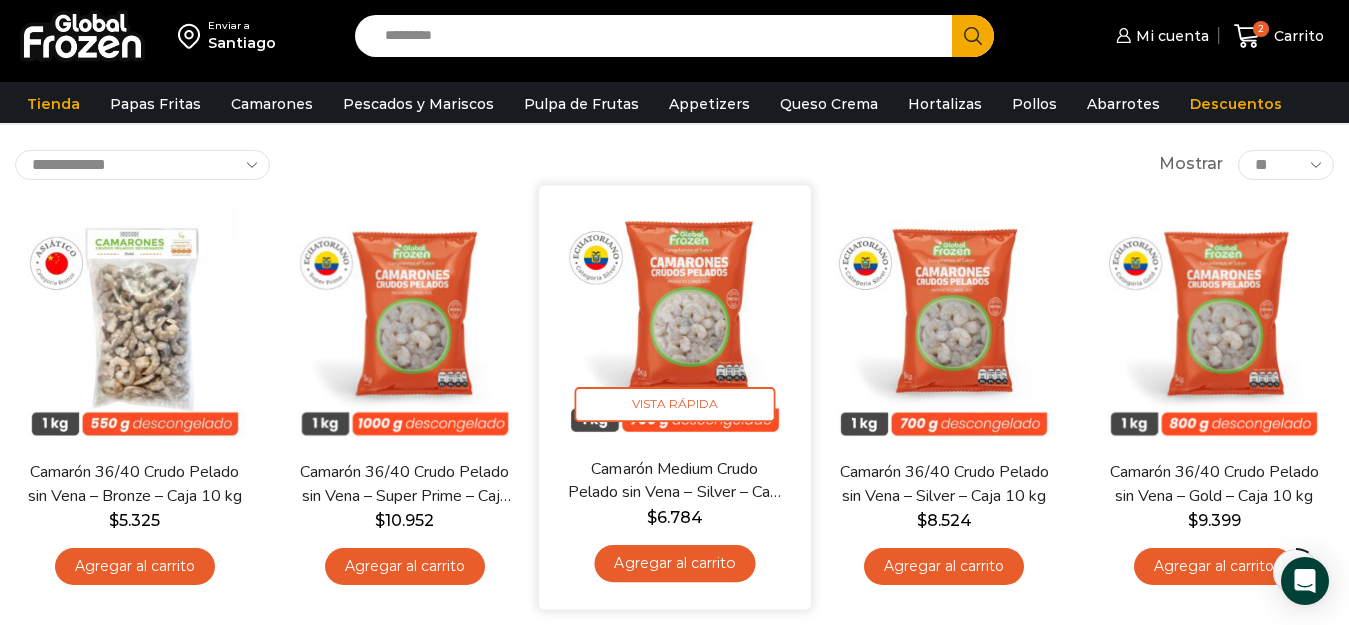 click at bounding box center [674, 320] 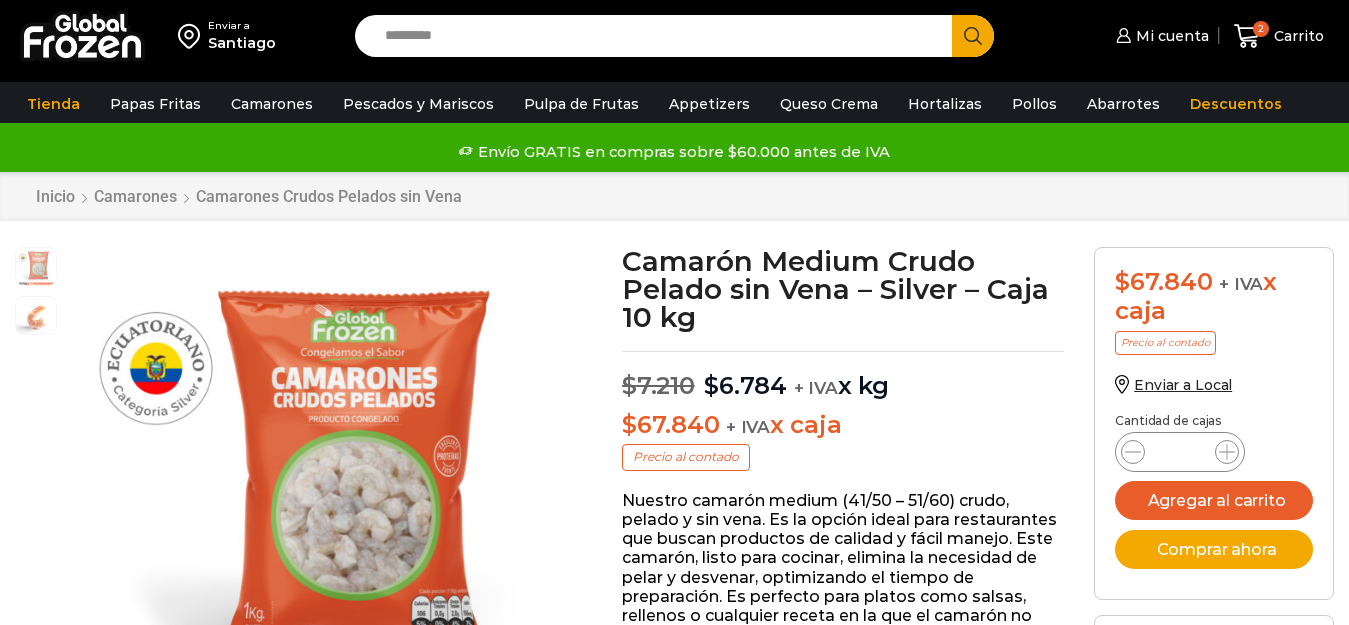 scroll, scrollTop: 1, scrollLeft: 0, axis: vertical 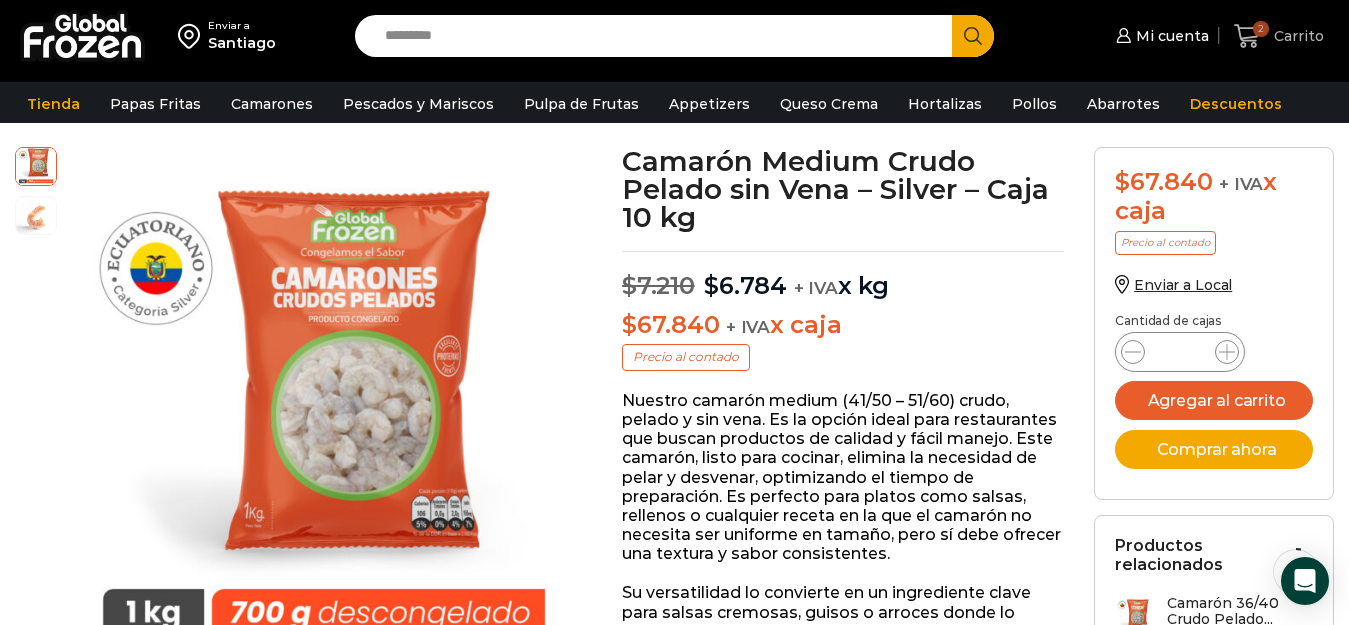 click 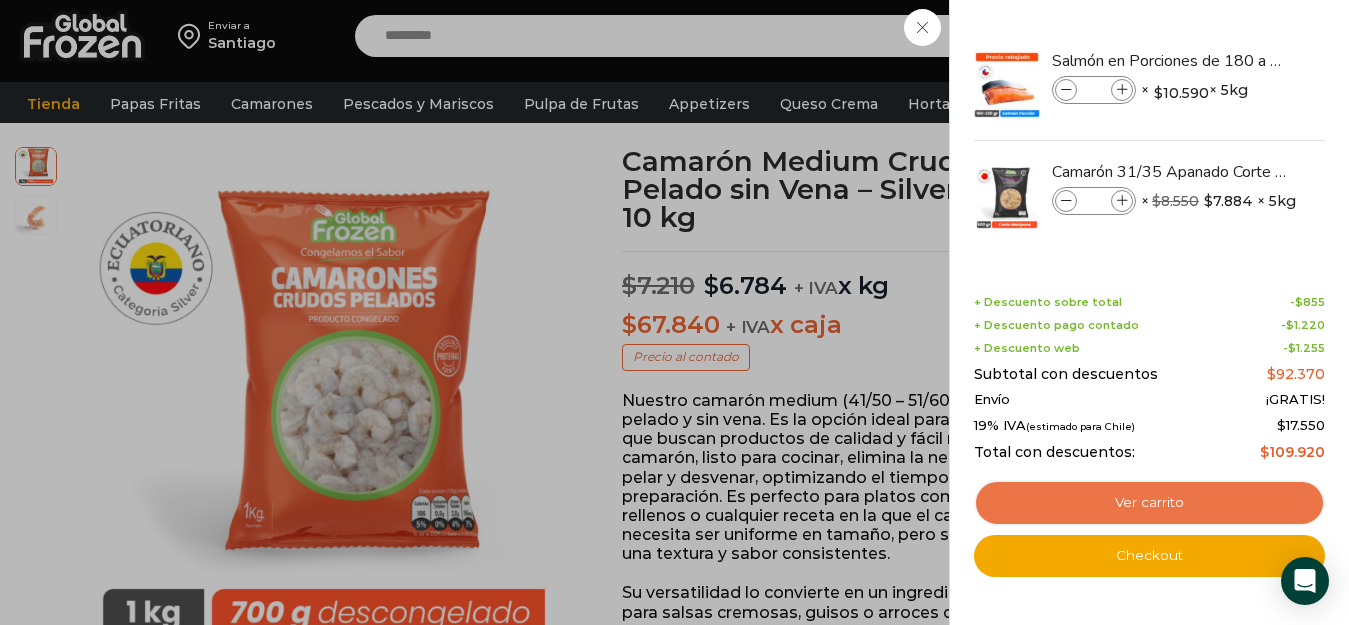 click on "Ver carrito" at bounding box center [1149, 503] 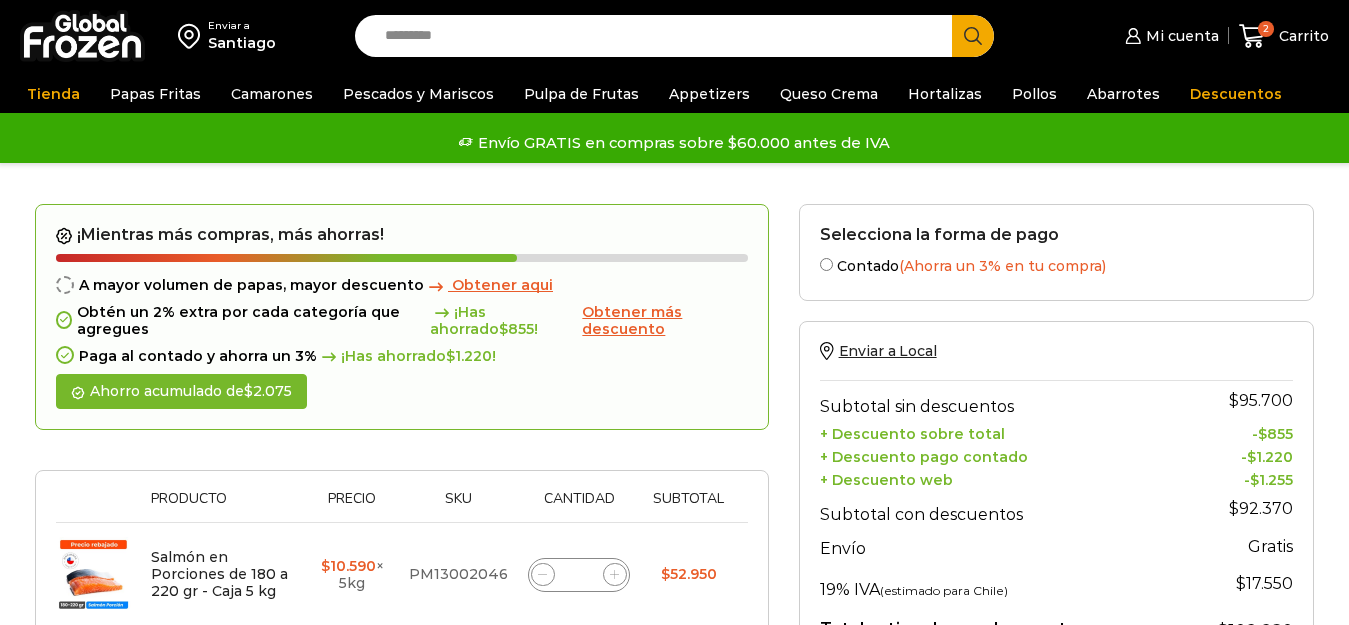 scroll, scrollTop: 0, scrollLeft: 0, axis: both 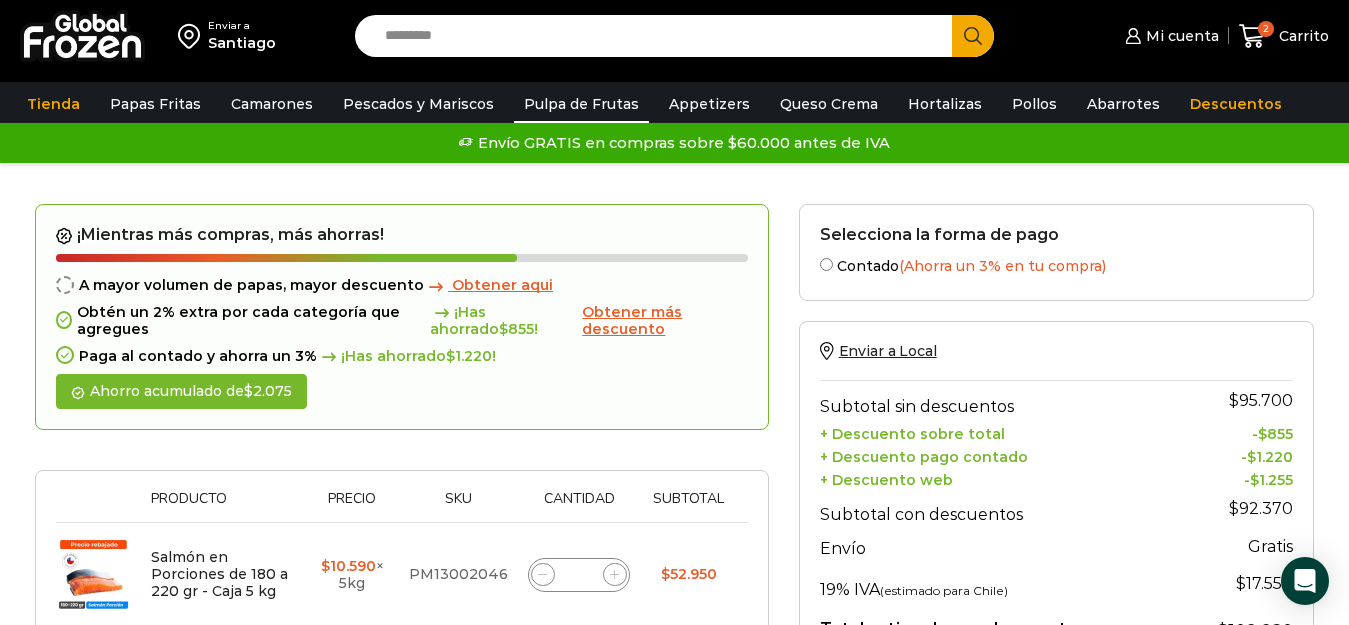 click on "Pulpa de Frutas" at bounding box center [581, 104] 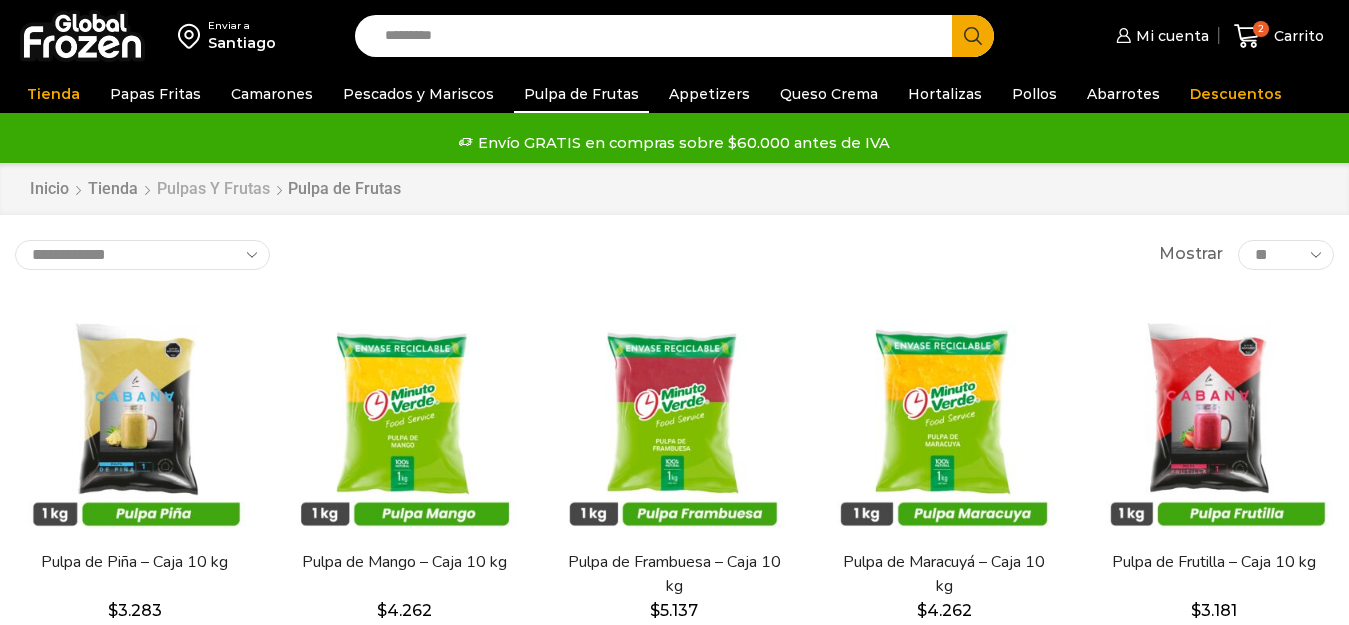 scroll, scrollTop: 0, scrollLeft: 0, axis: both 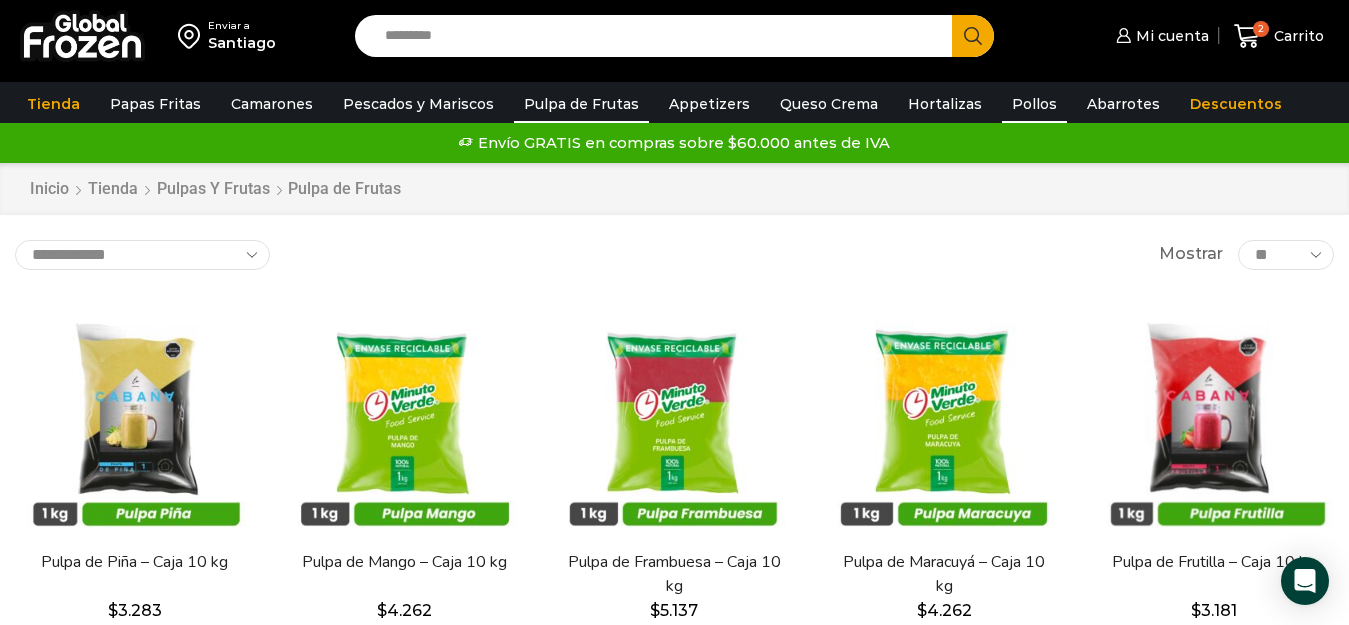 click on "Pollos" at bounding box center [1034, 104] 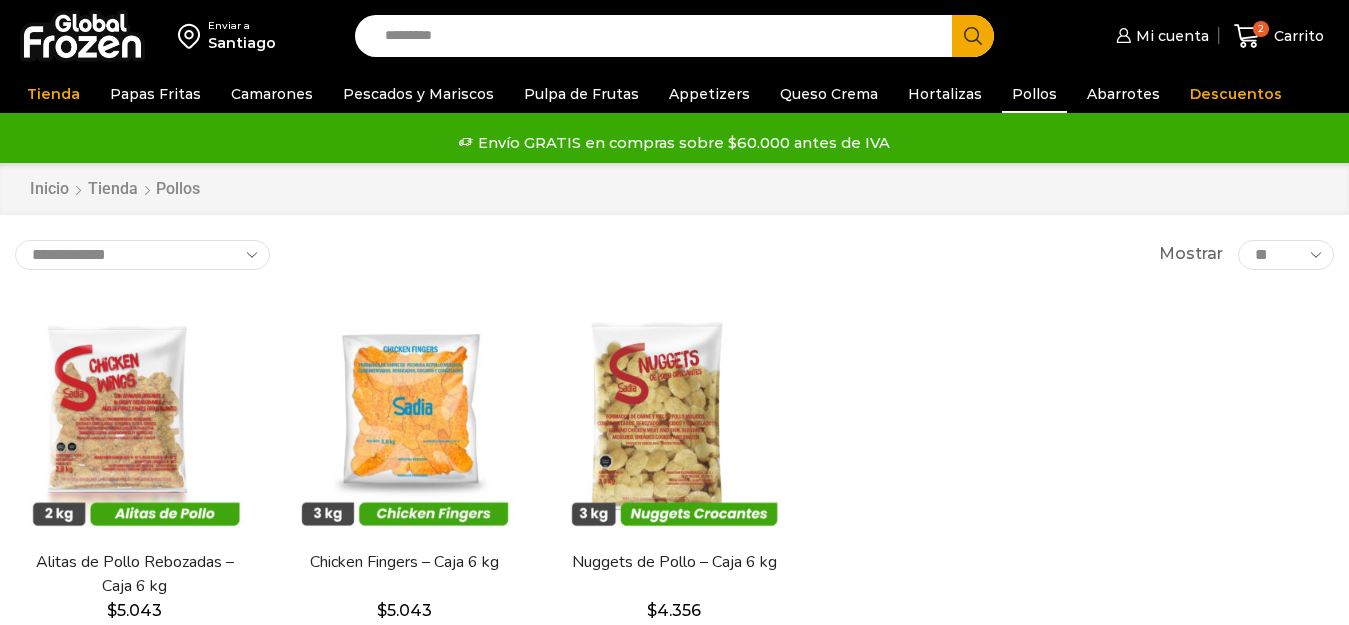 scroll, scrollTop: 0, scrollLeft: 0, axis: both 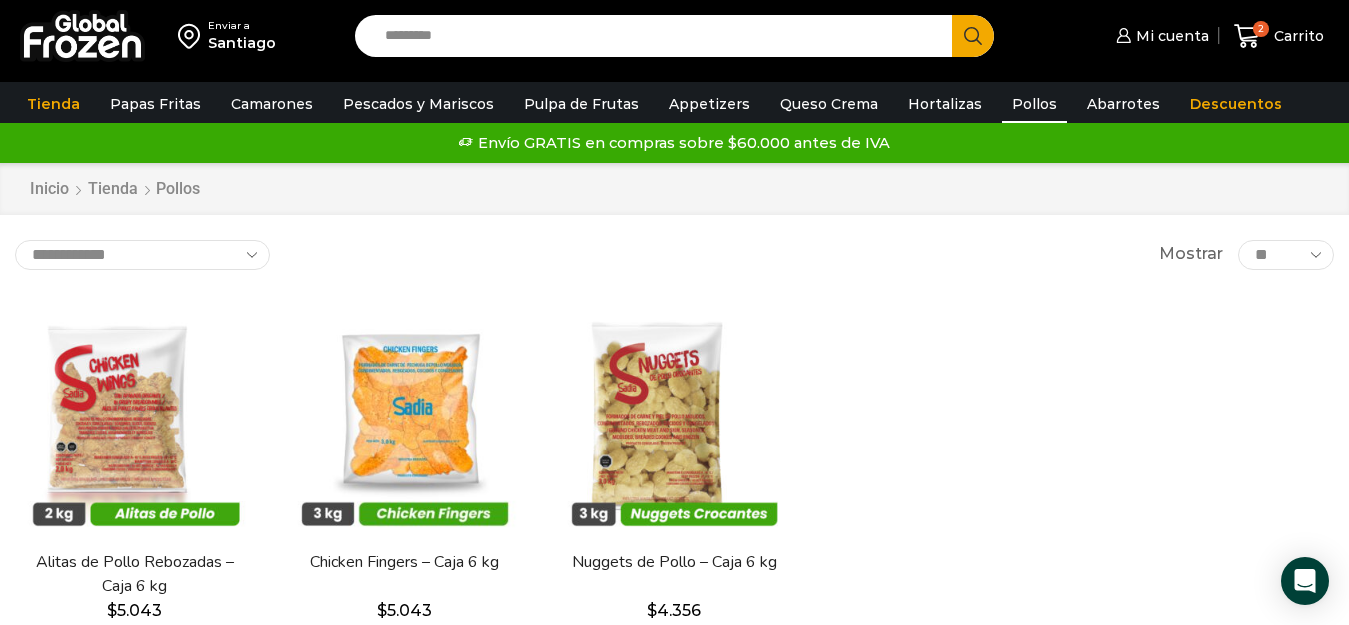 drag, startPoint x: 365, startPoint y: 255, endPoint x: 237, endPoint y: 1, distance: 284.42926 